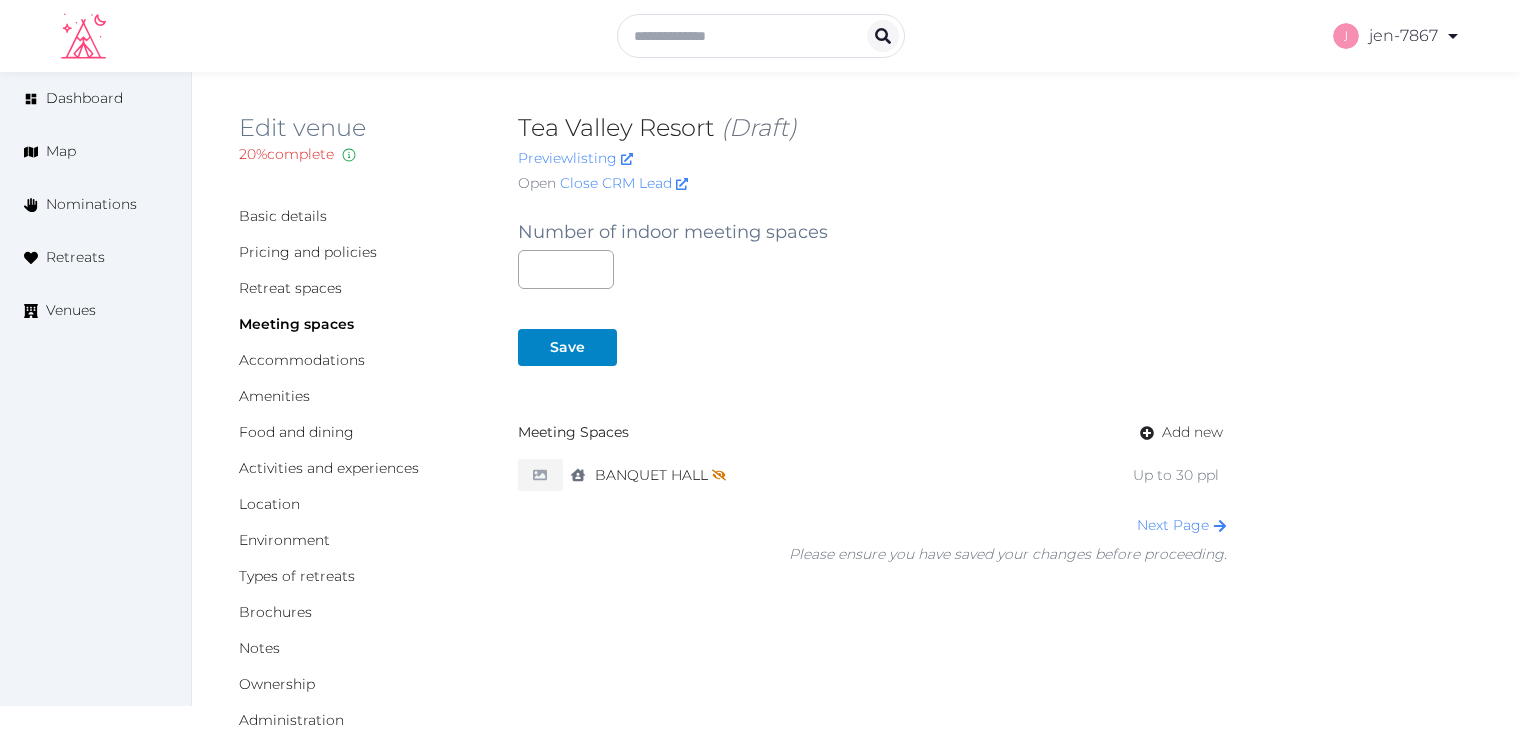 scroll, scrollTop: 0, scrollLeft: 0, axis: both 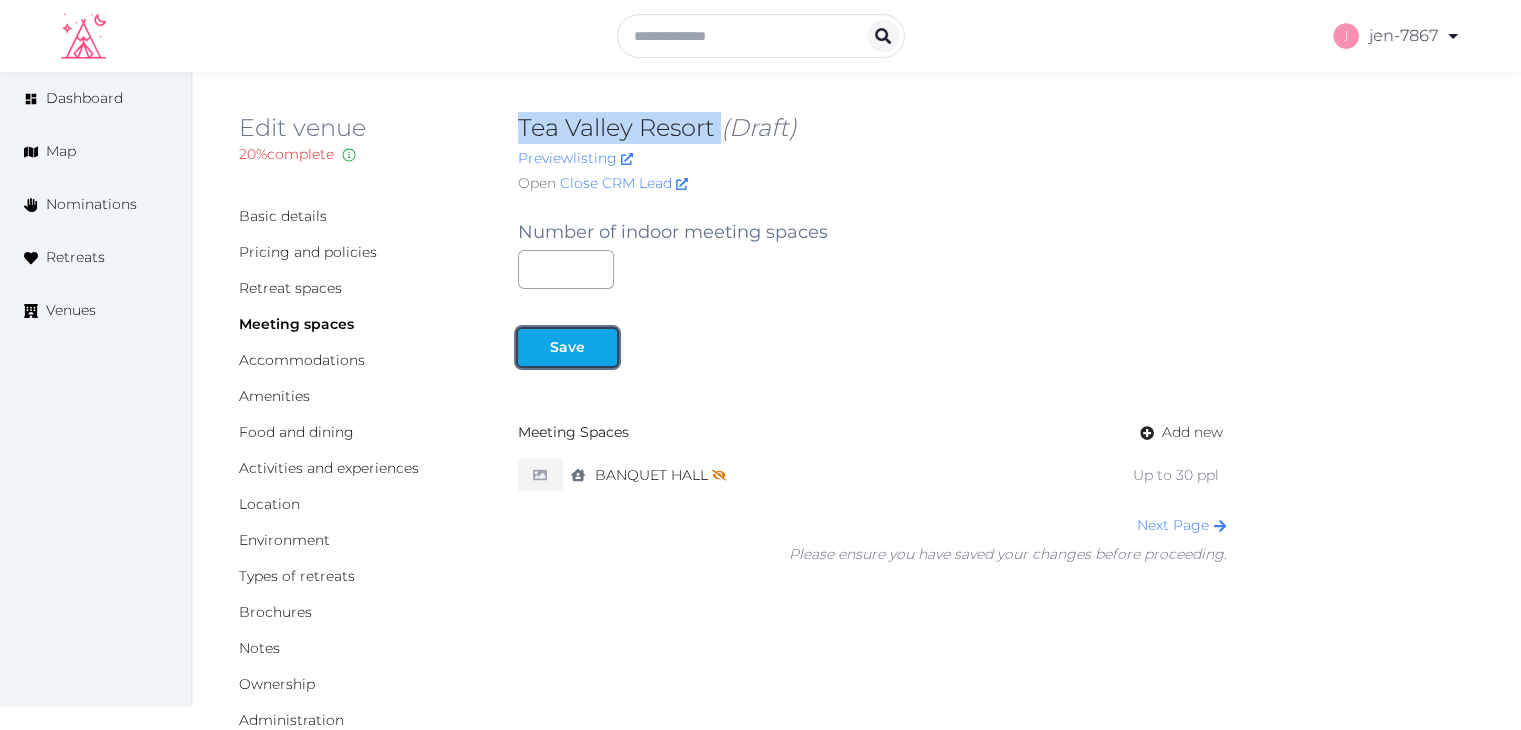 click at bounding box center [534, 347] 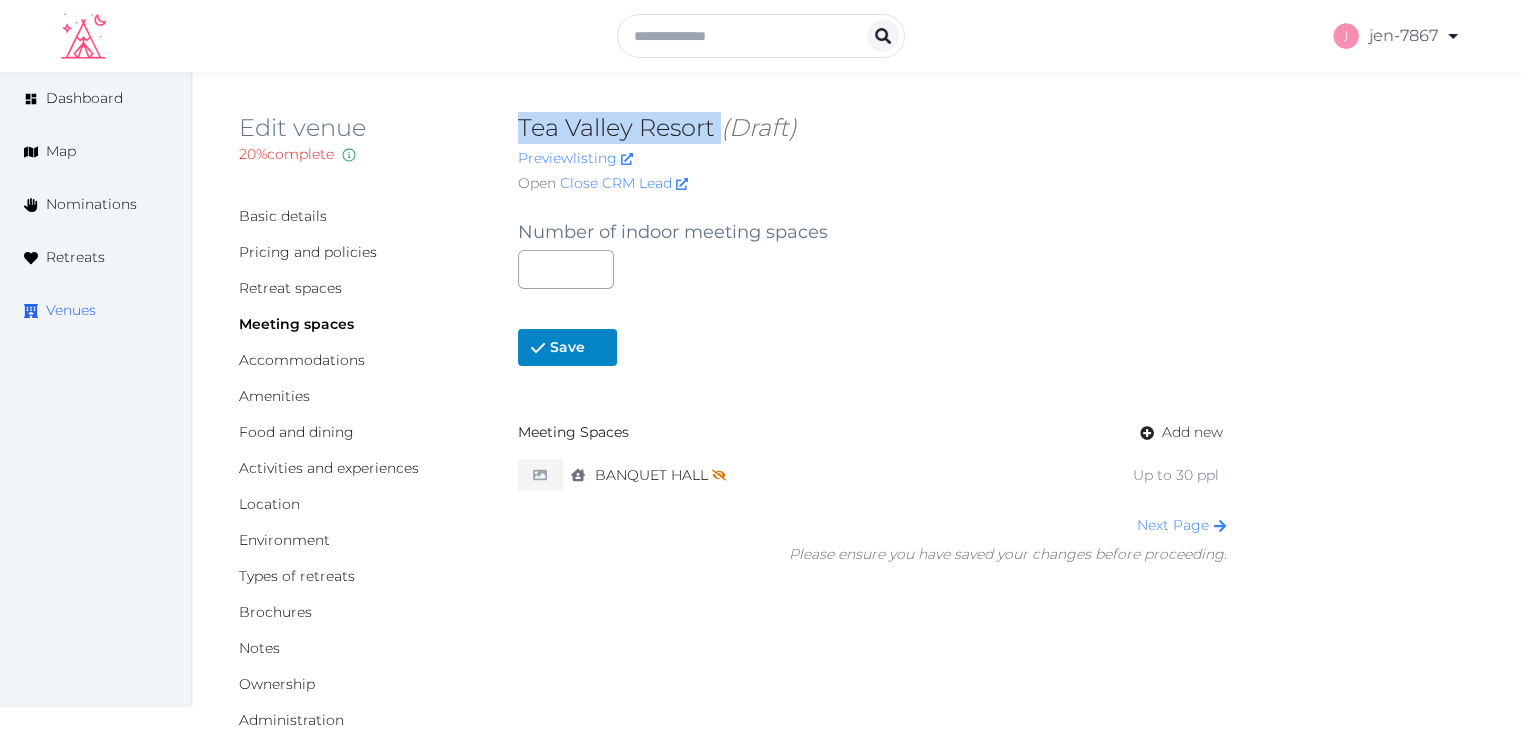 click on "Venues" at bounding box center (71, 310) 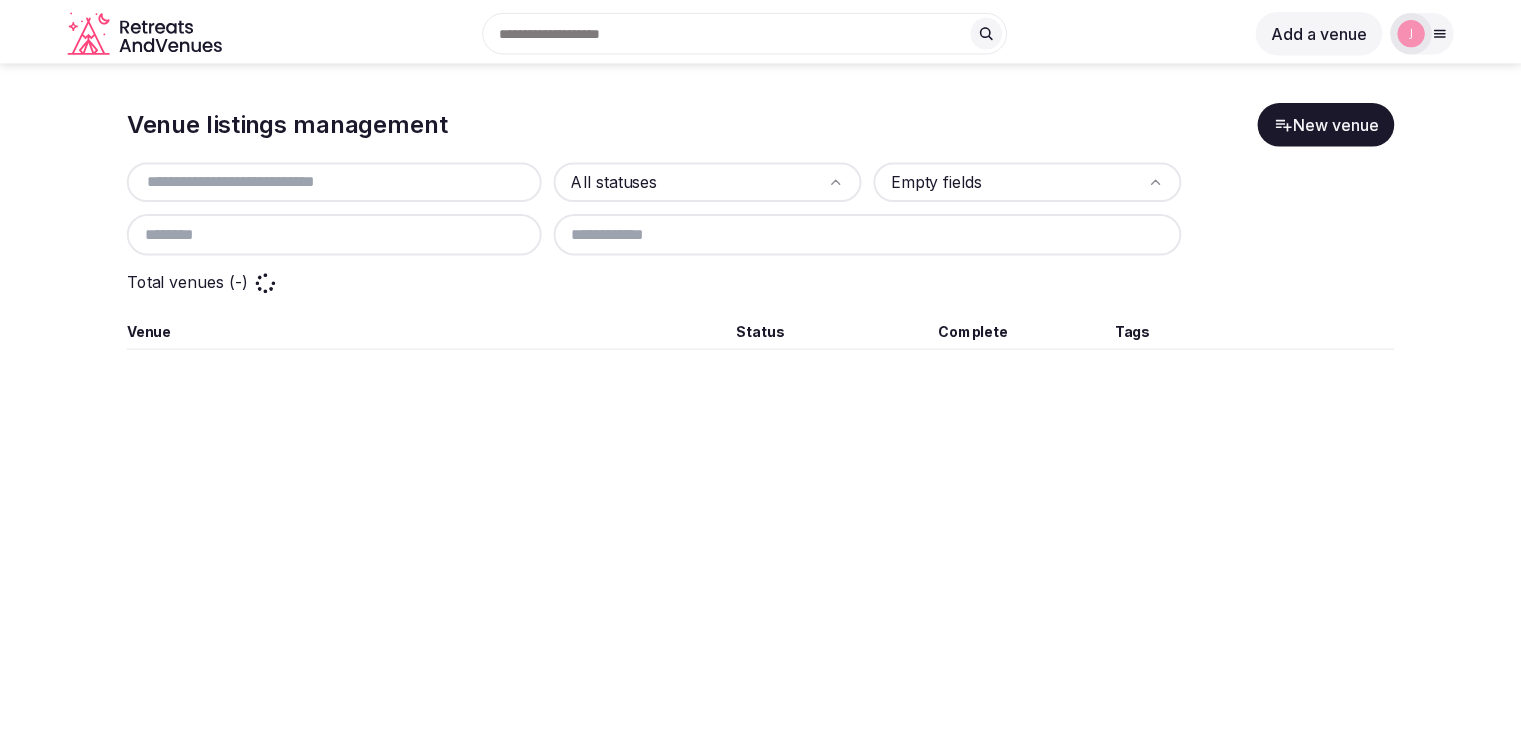 scroll, scrollTop: 0, scrollLeft: 0, axis: both 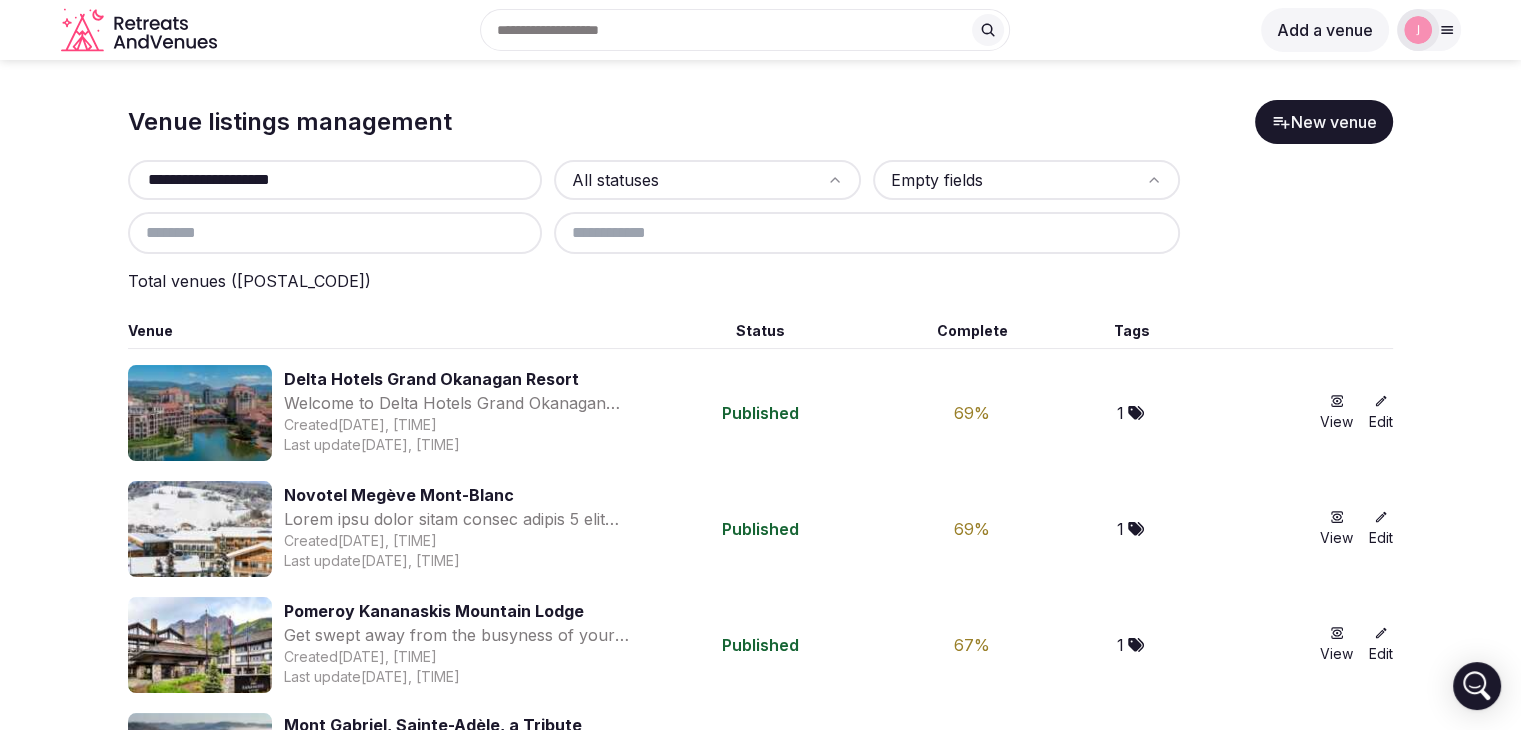 click on "**********" at bounding box center (335, 180) 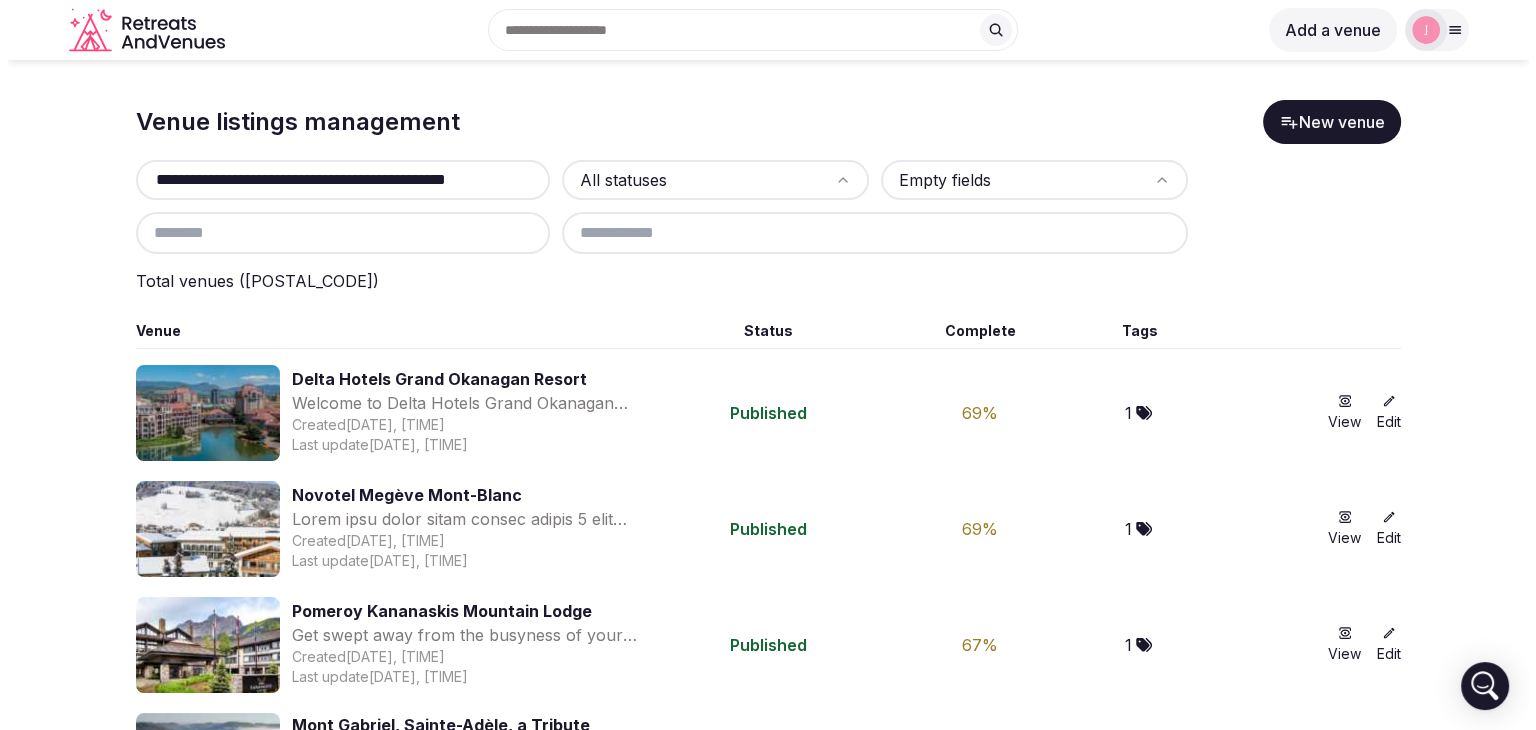 scroll, scrollTop: 0, scrollLeft: 64, axis: horizontal 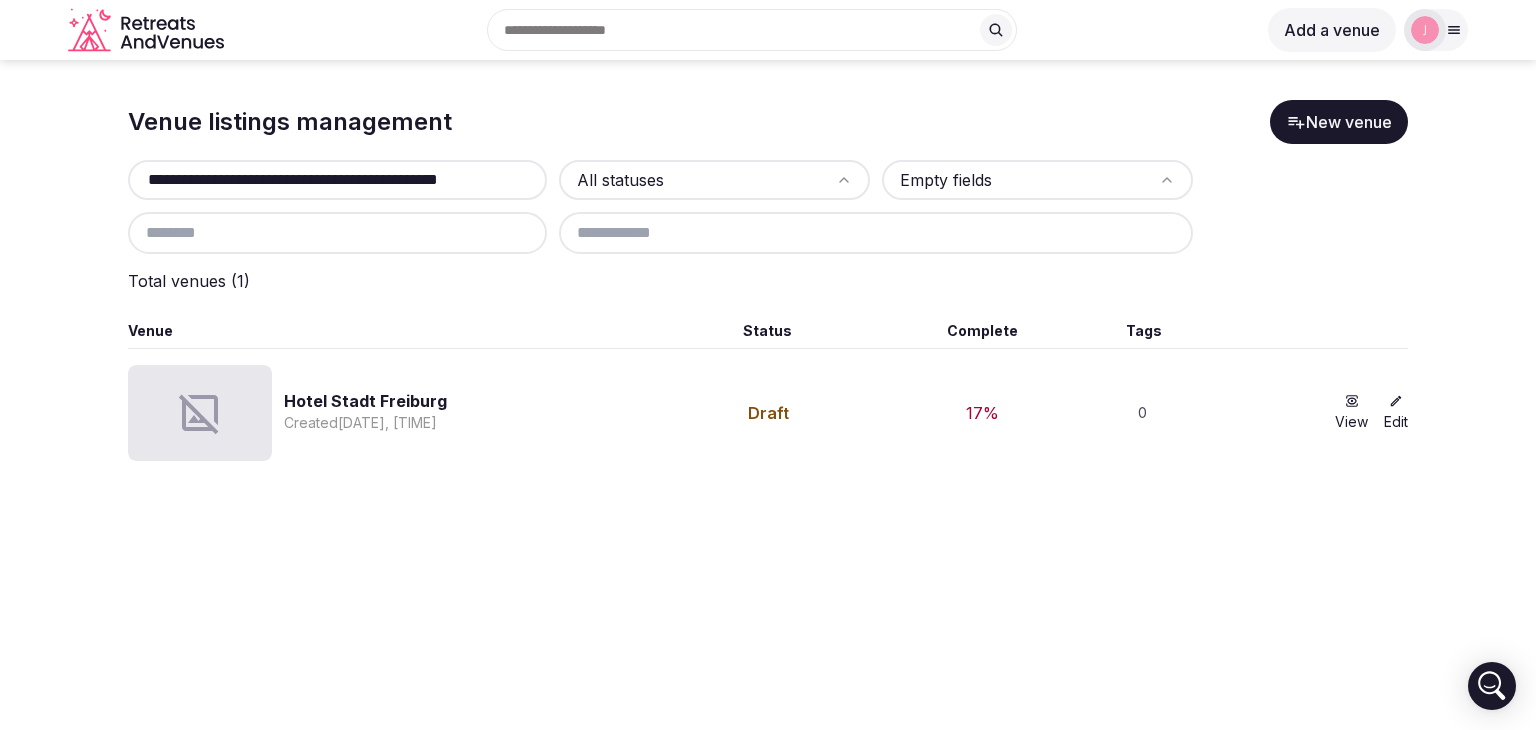 type on "**********" 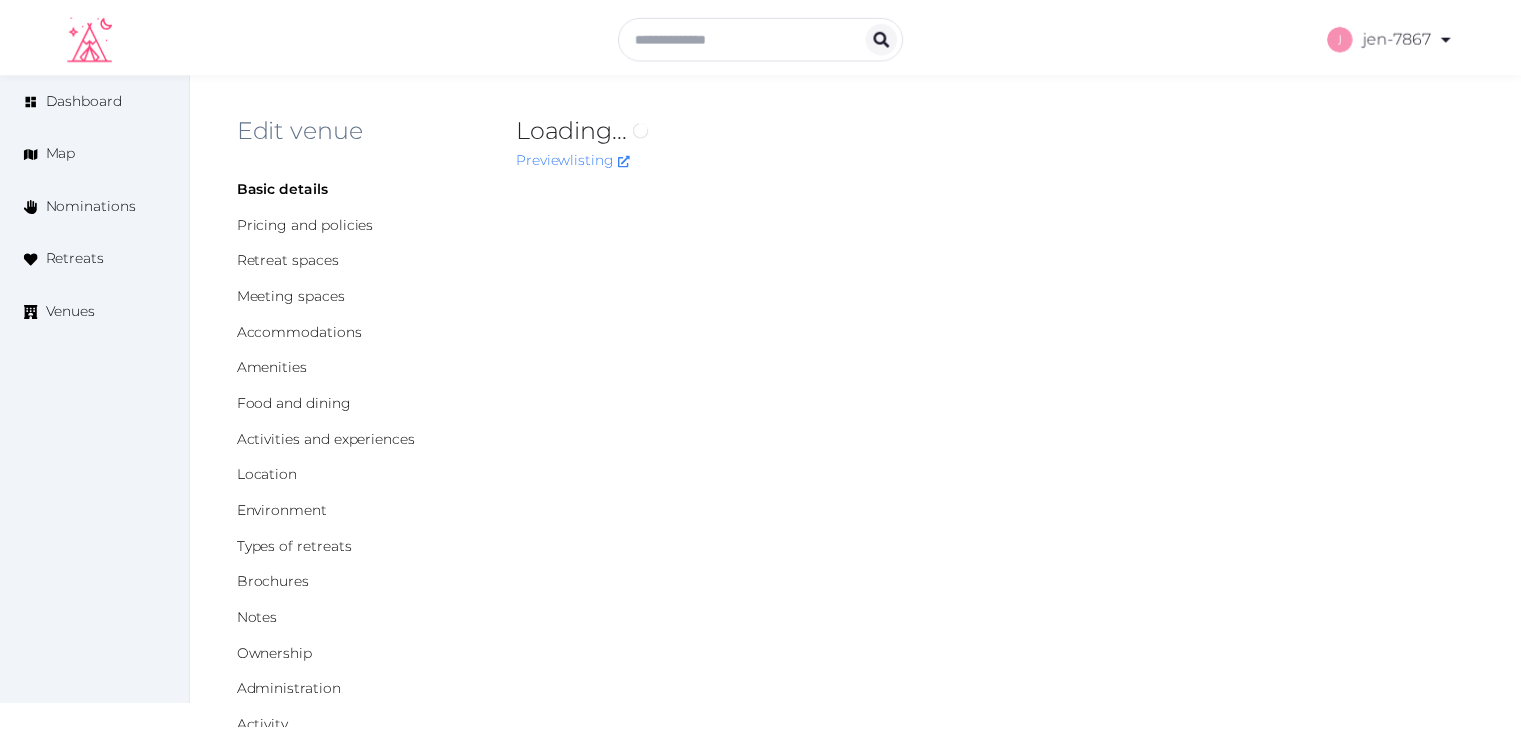 scroll, scrollTop: 0, scrollLeft: 0, axis: both 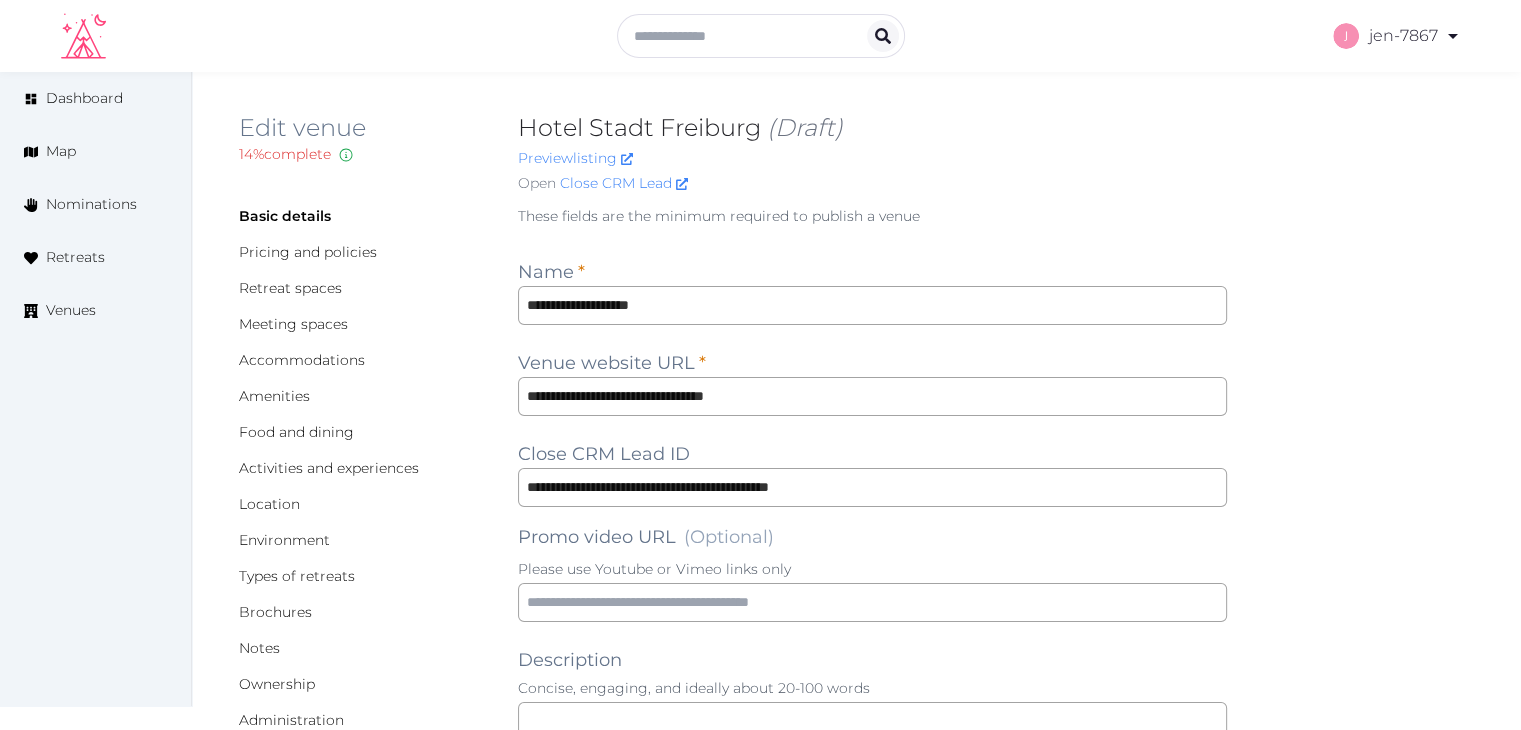 click on "Meeting spaces" at bounding box center (362, 324) 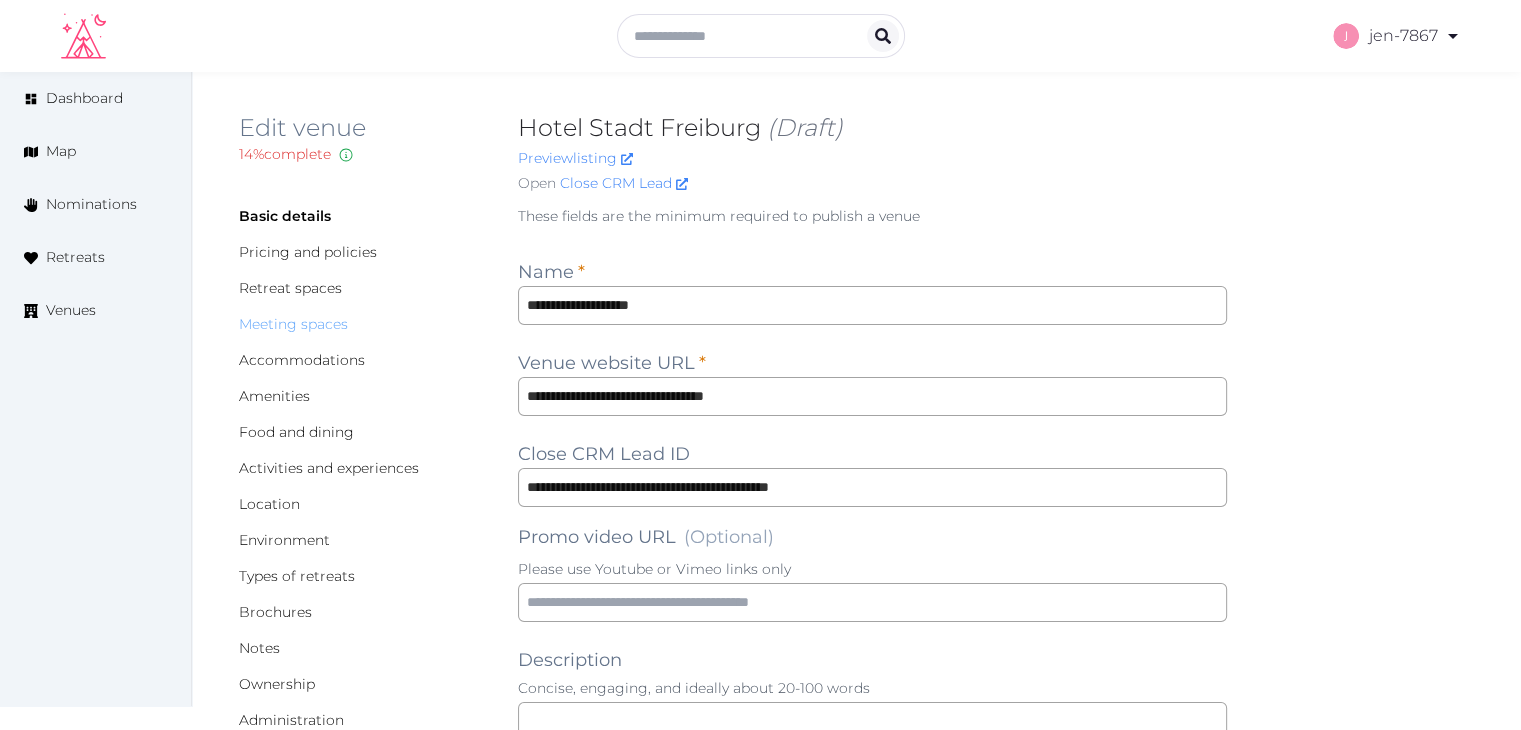 click on "Meeting spaces" at bounding box center [293, 324] 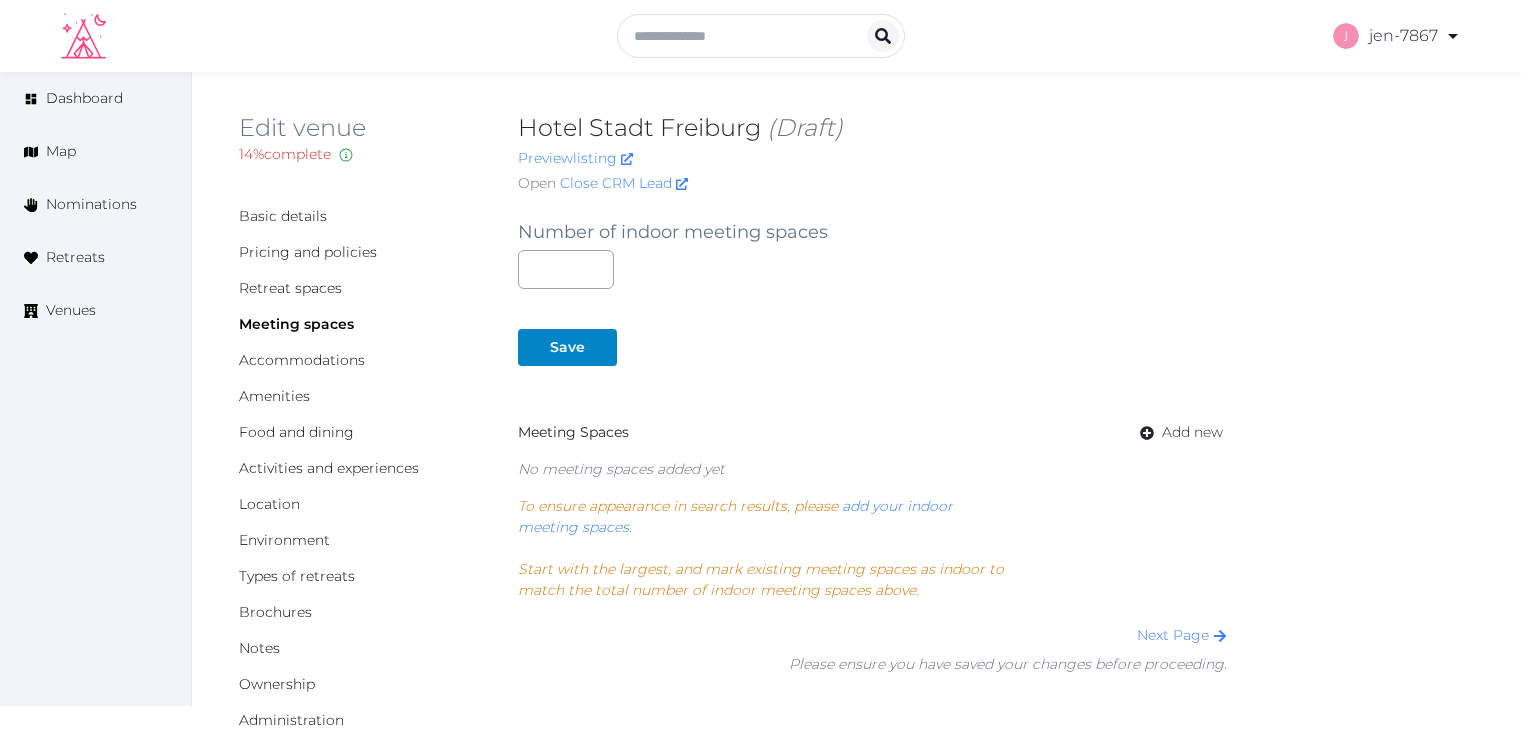 scroll, scrollTop: 0, scrollLeft: 0, axis: both 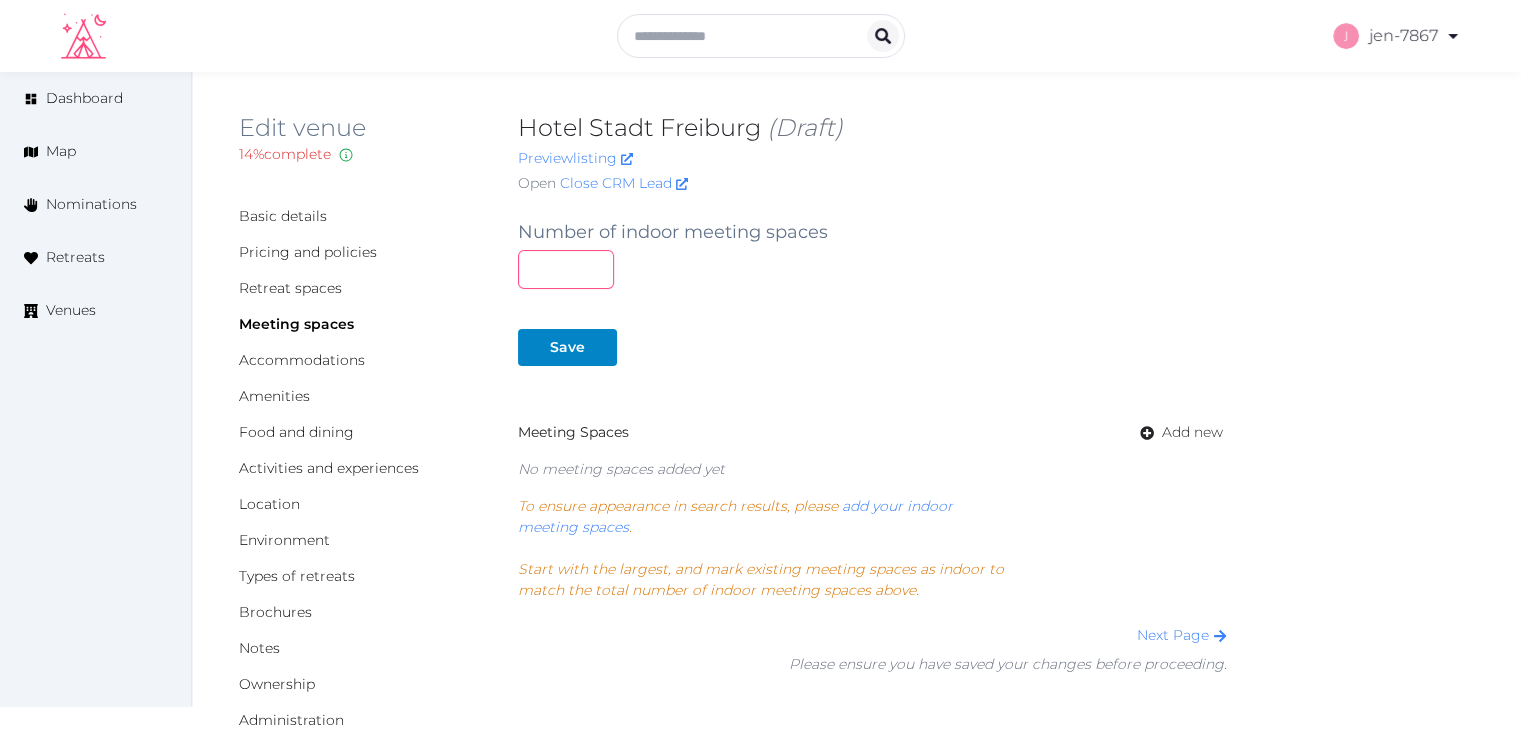 drag, startPoint x: 540, startPoint y: 271, endPoint x: 466, endPoint y: 271, distance: 74 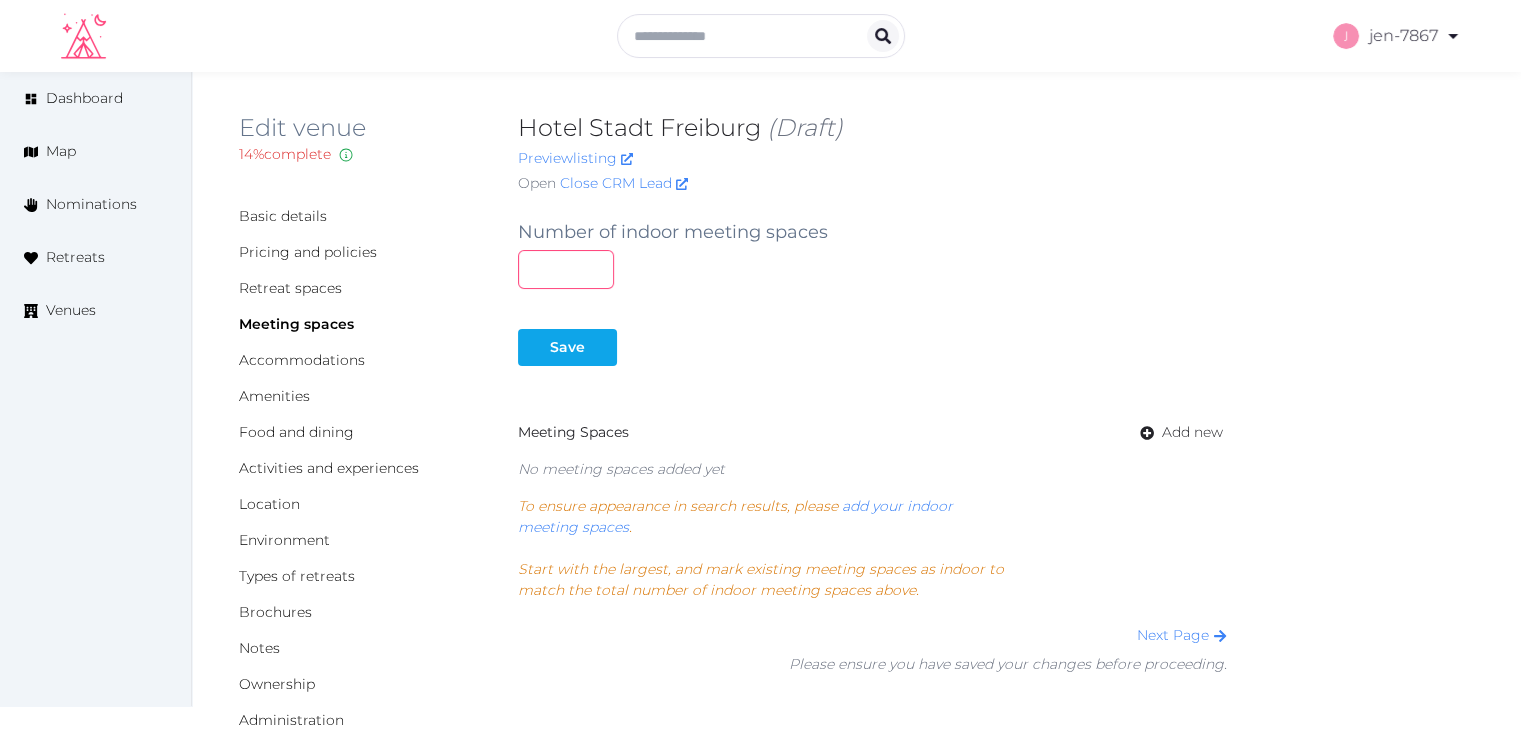type on "*" 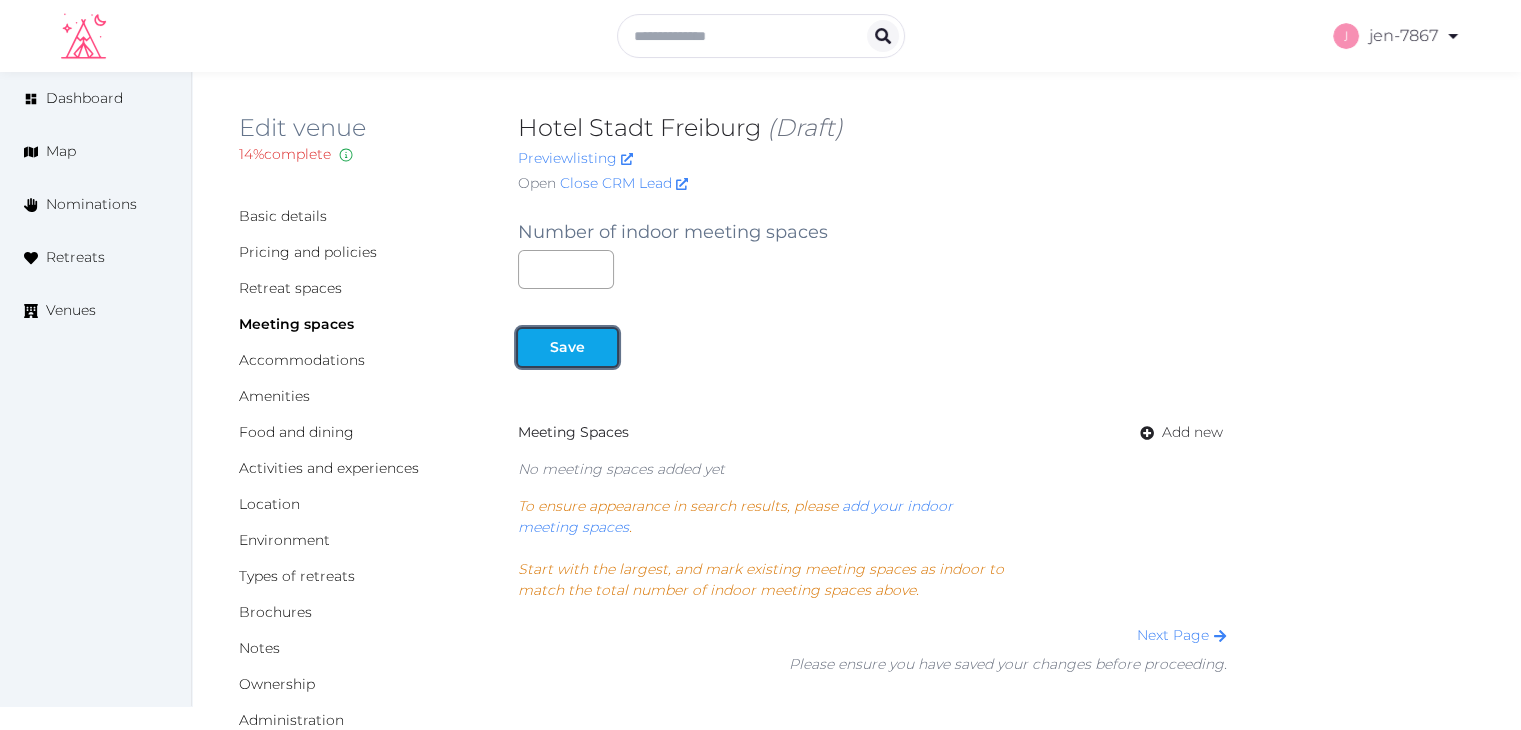 click on "Save" at bounding box center (567, 347) 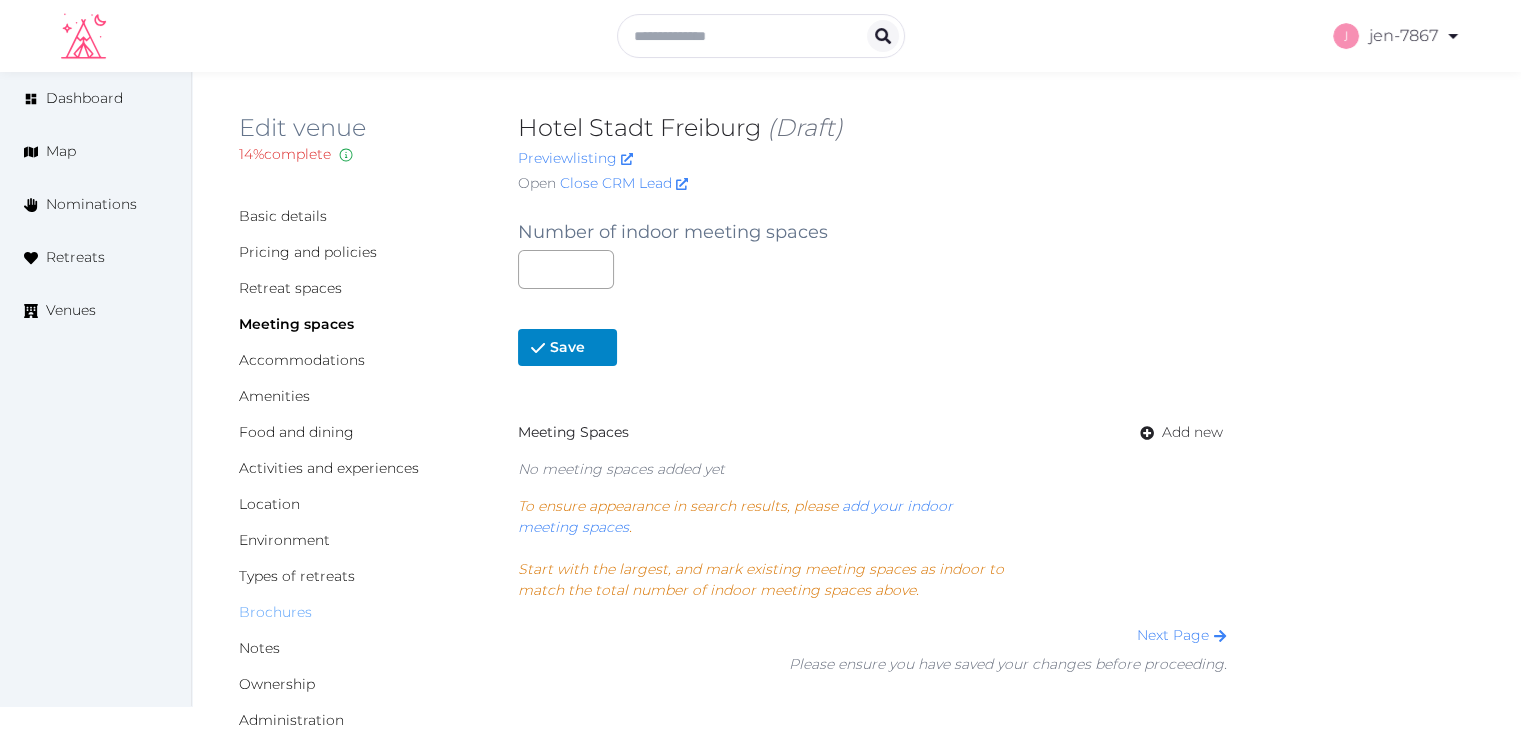 click on "Brochures" at bounding box center [275, 612] 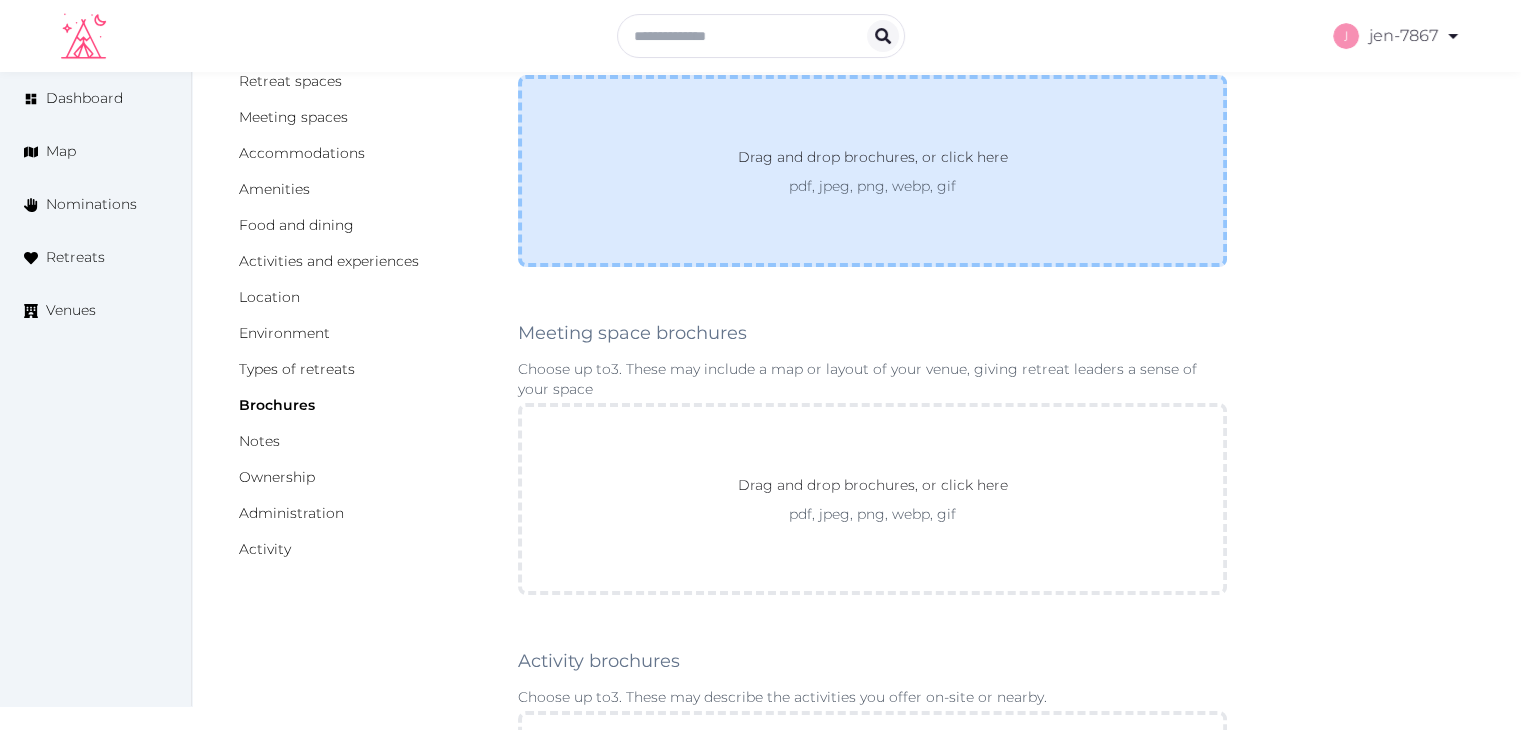 scroll, scrollTop: 400, scrollLeft: 0, axis: vertical 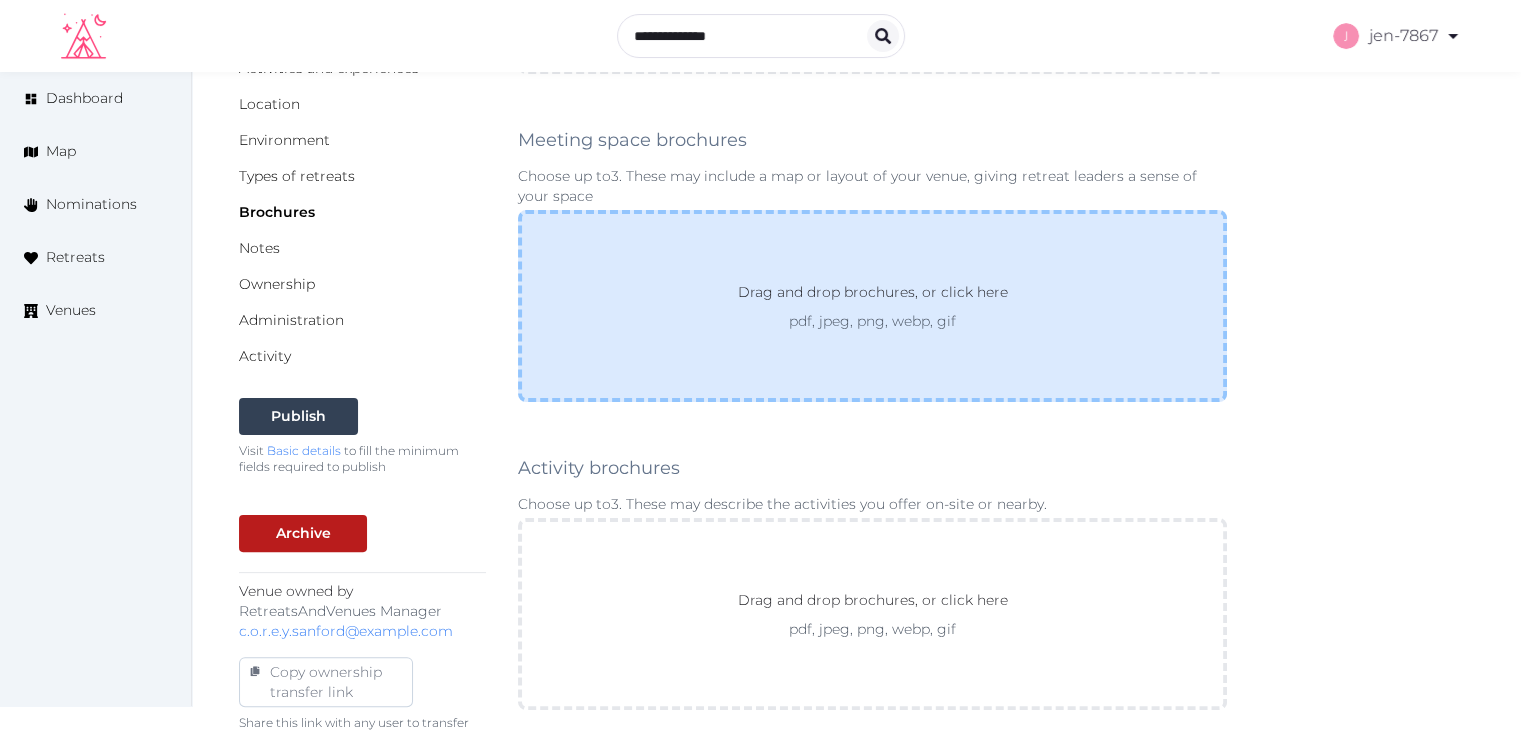 click on "Drag and drop brochures, or click here pdf, jpeg, png, webp, gif" at bounding box center [872, 306] 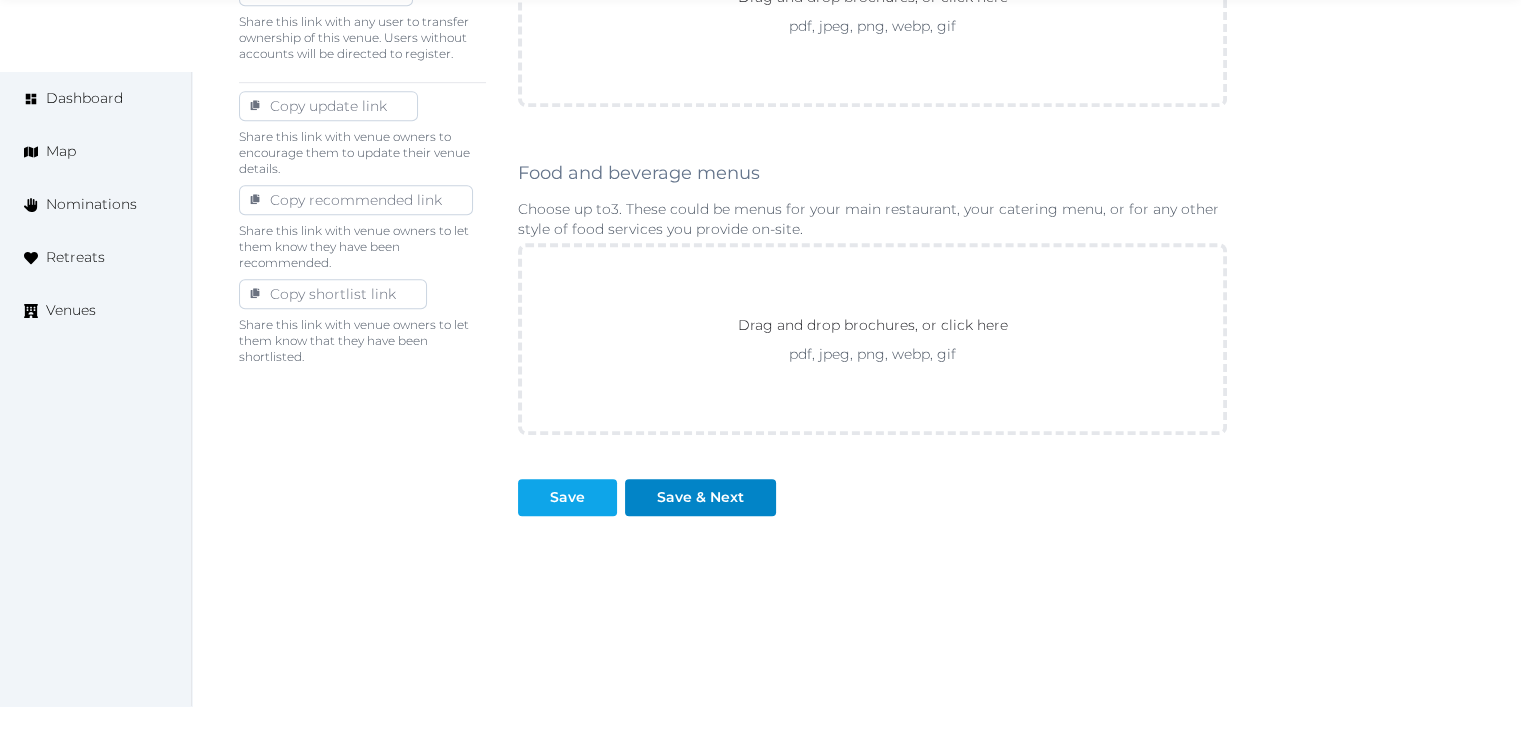 scroll, scrollTop: 1111, scrollLeft: 0, axis: vertical 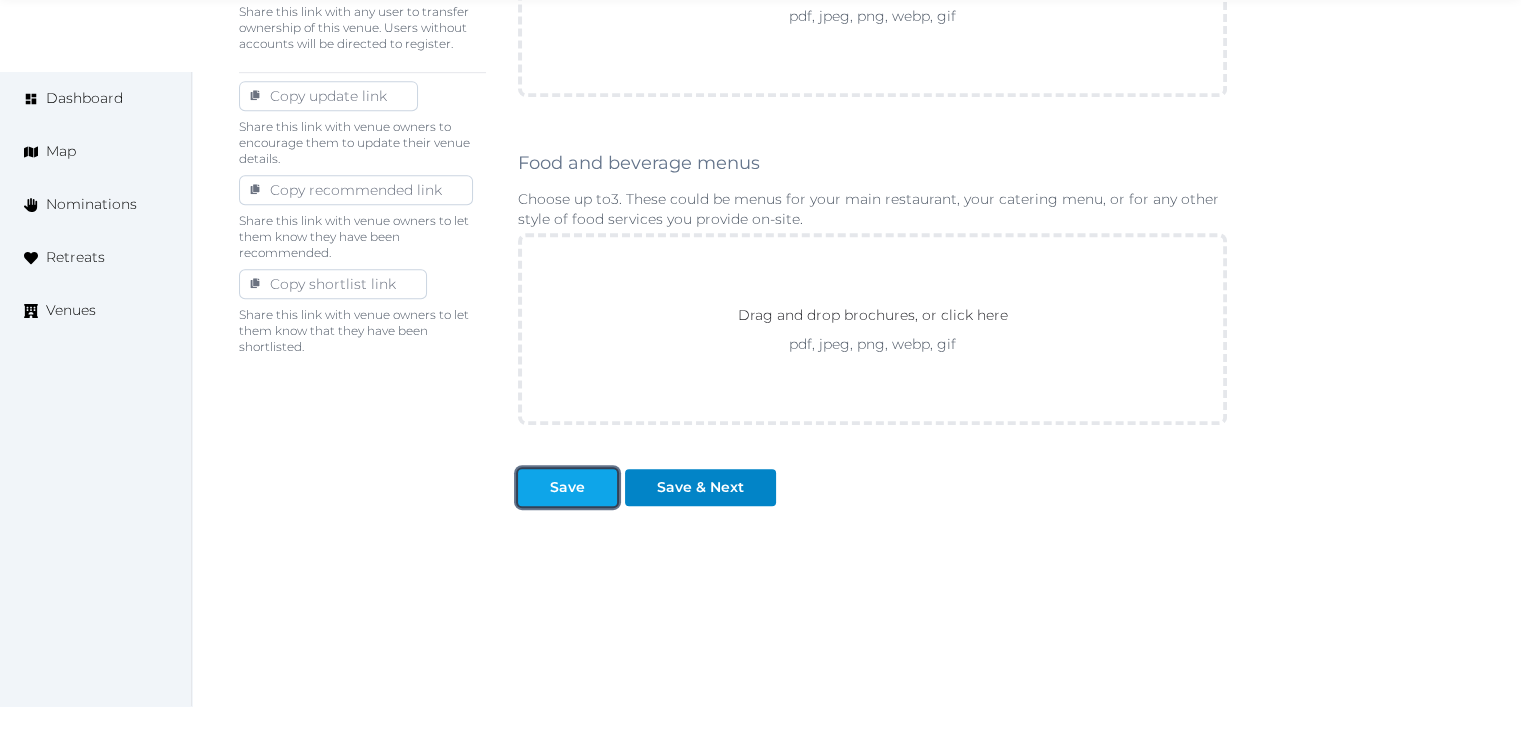 click on "Save" at bounding box center [567, 487] 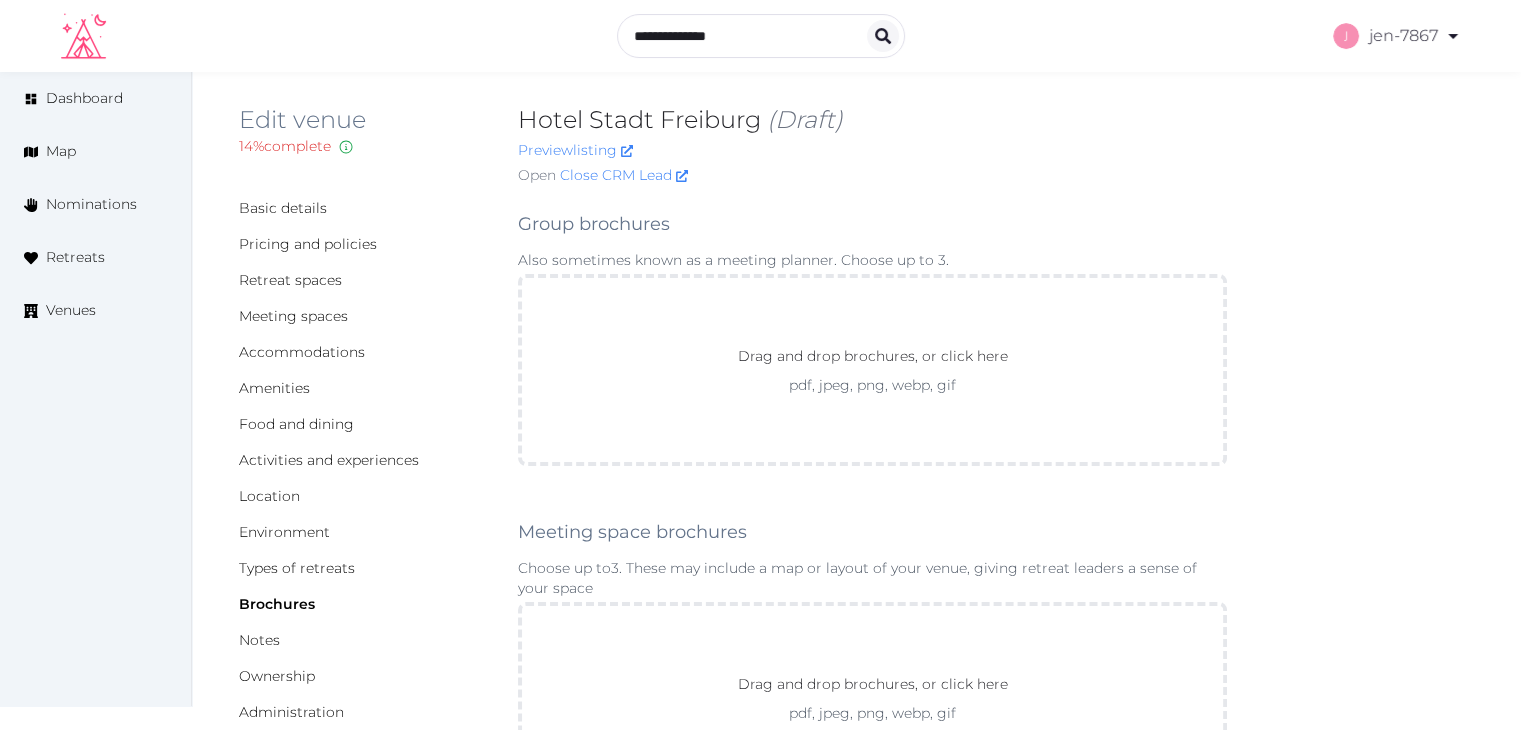 scroll, scrollTop: 0, scrollLeft: 0, axis: both 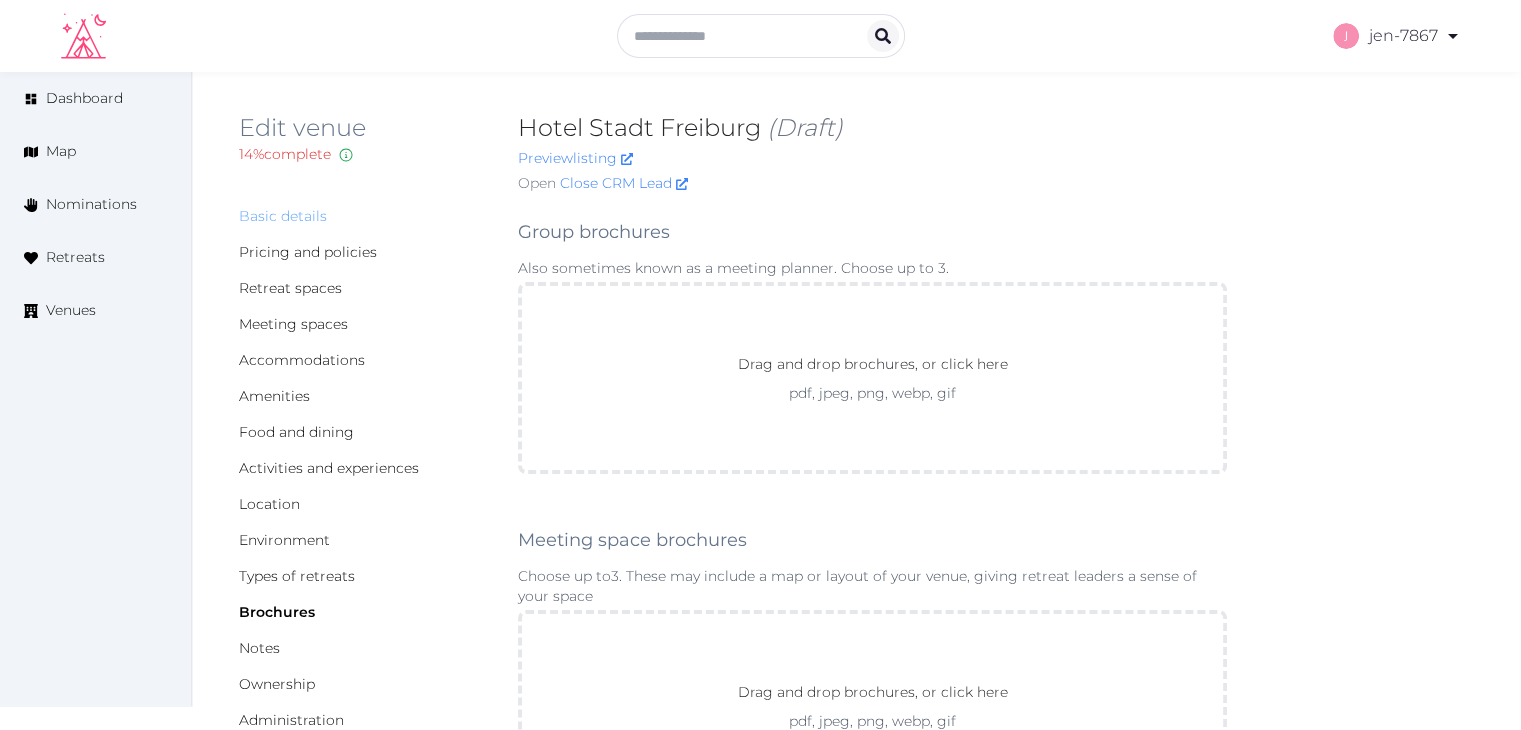 click on "Basic details" at bounding box center (283, 216) 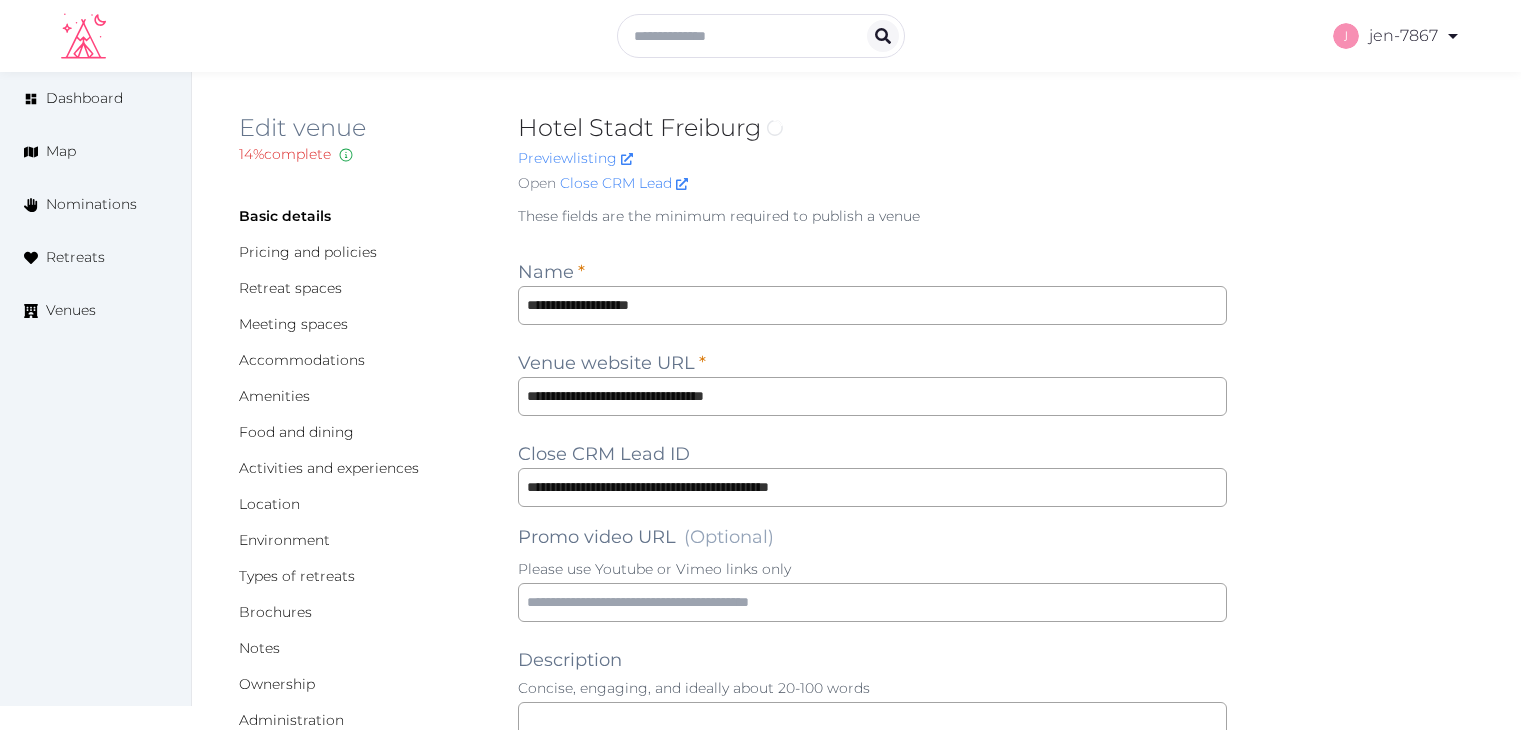 scroll, scrollTop: 0, scrollLeft: 0, axis: both 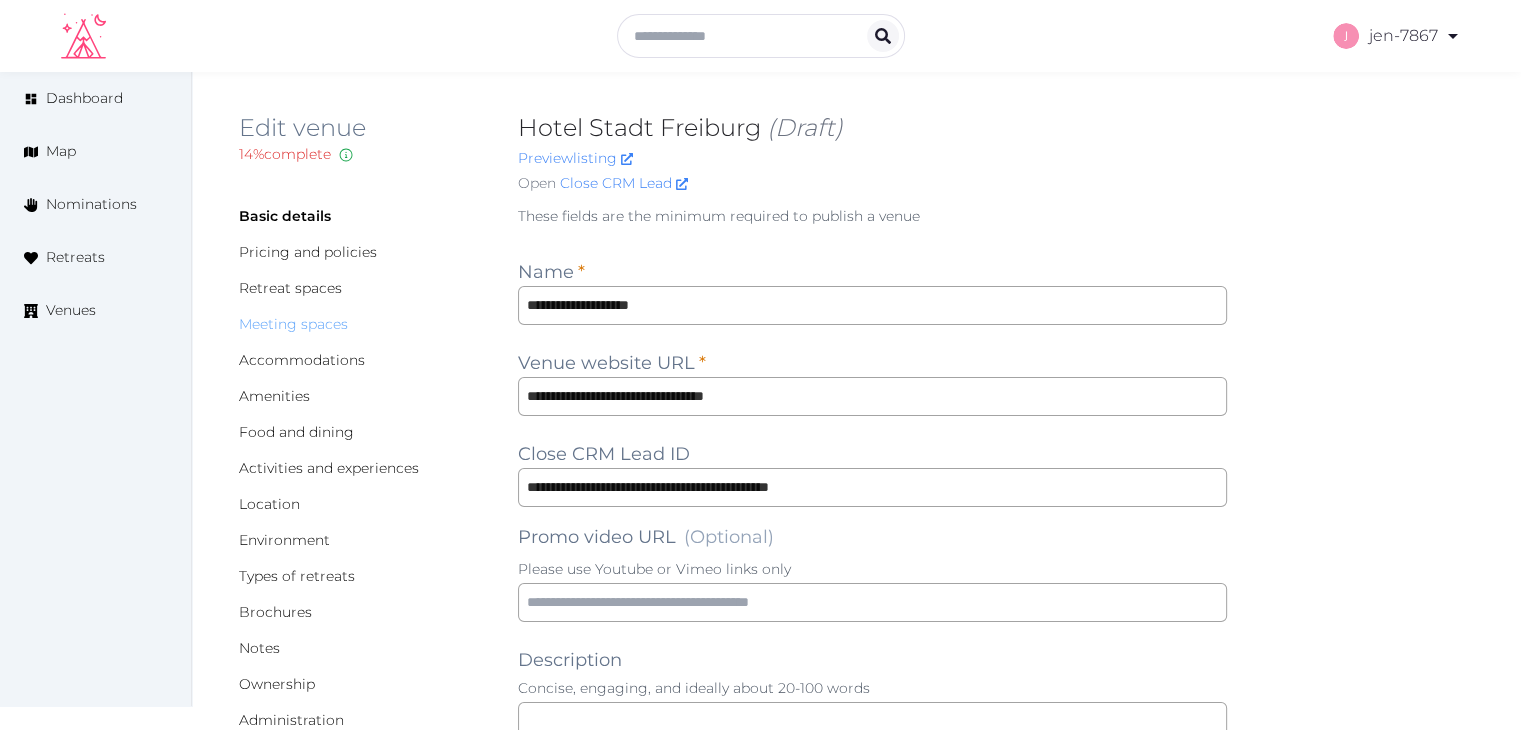click on "Meeting spaces" at bounding box center [293, 324] 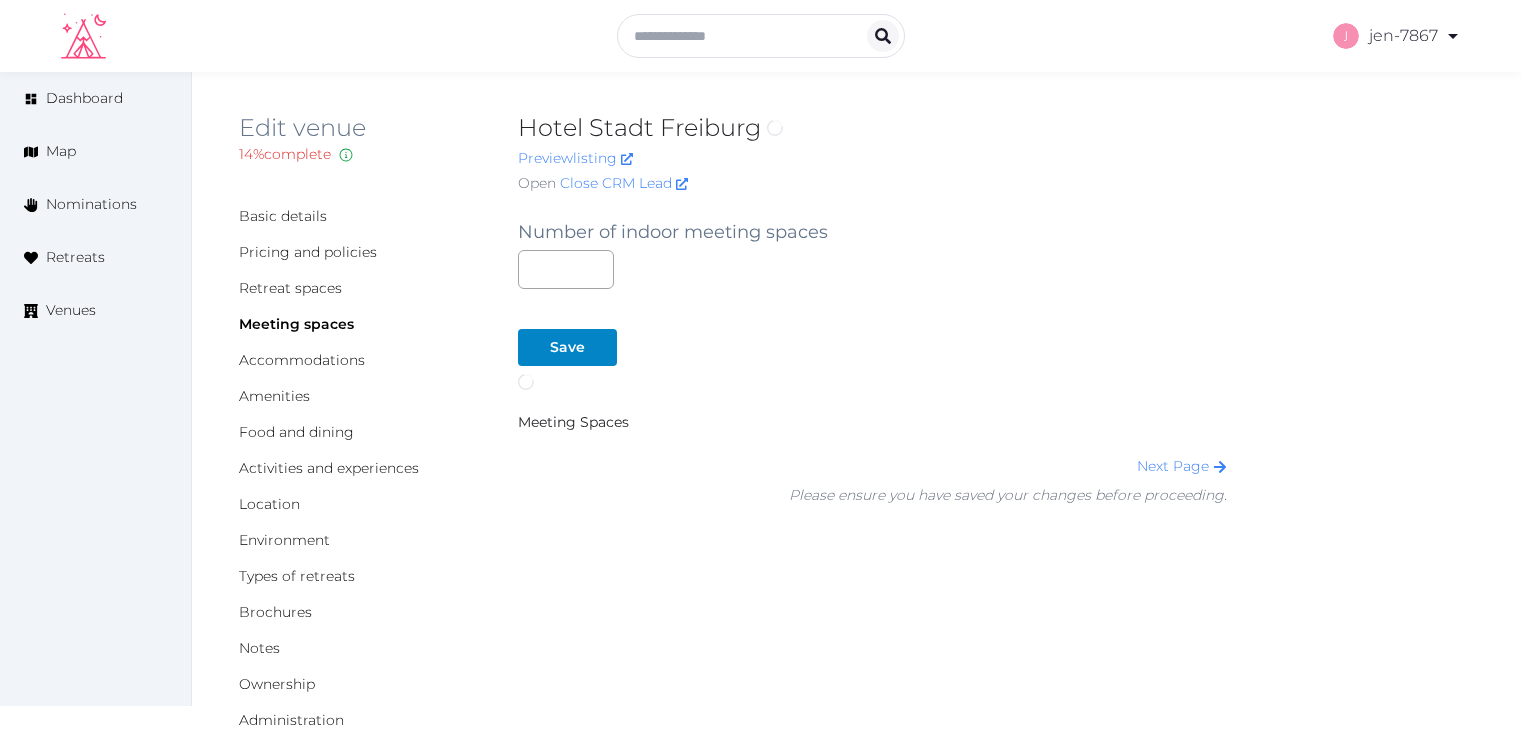 scroll, scrollTop: 0, scrollLeft: 0, axis: both 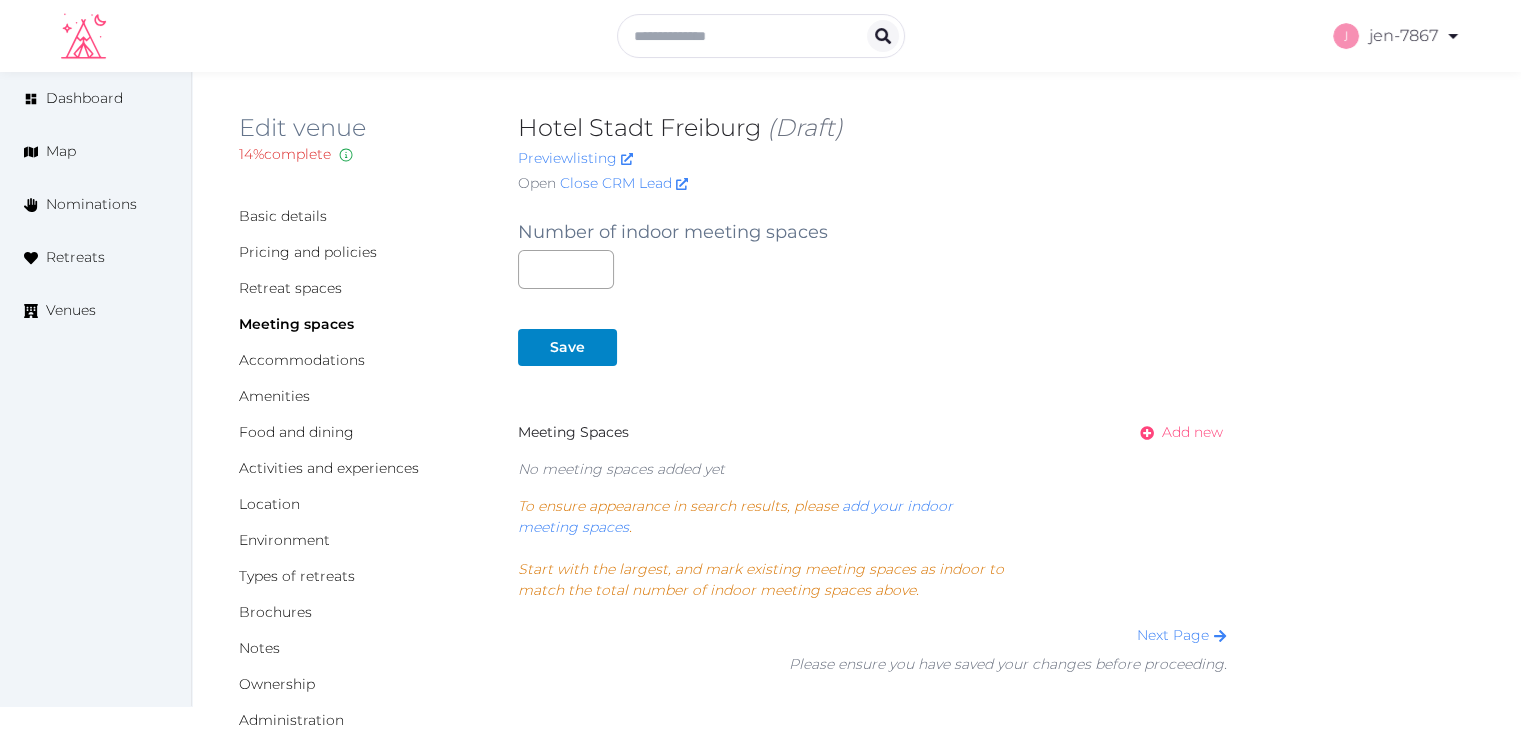 click on "Add new" at bounding box center [1192, 432] 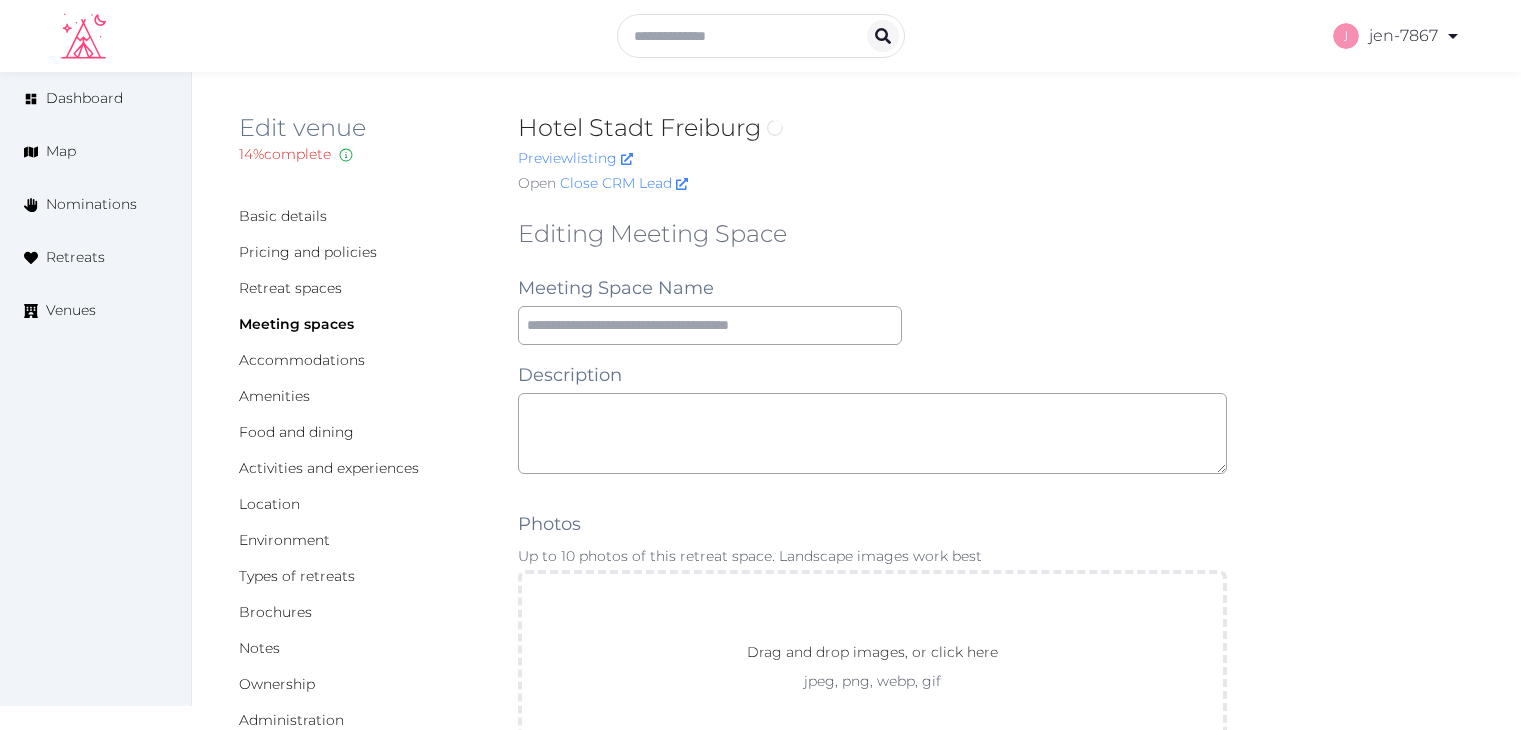scroll, scrollTop: 0, scrollLeft: 0, axis: both 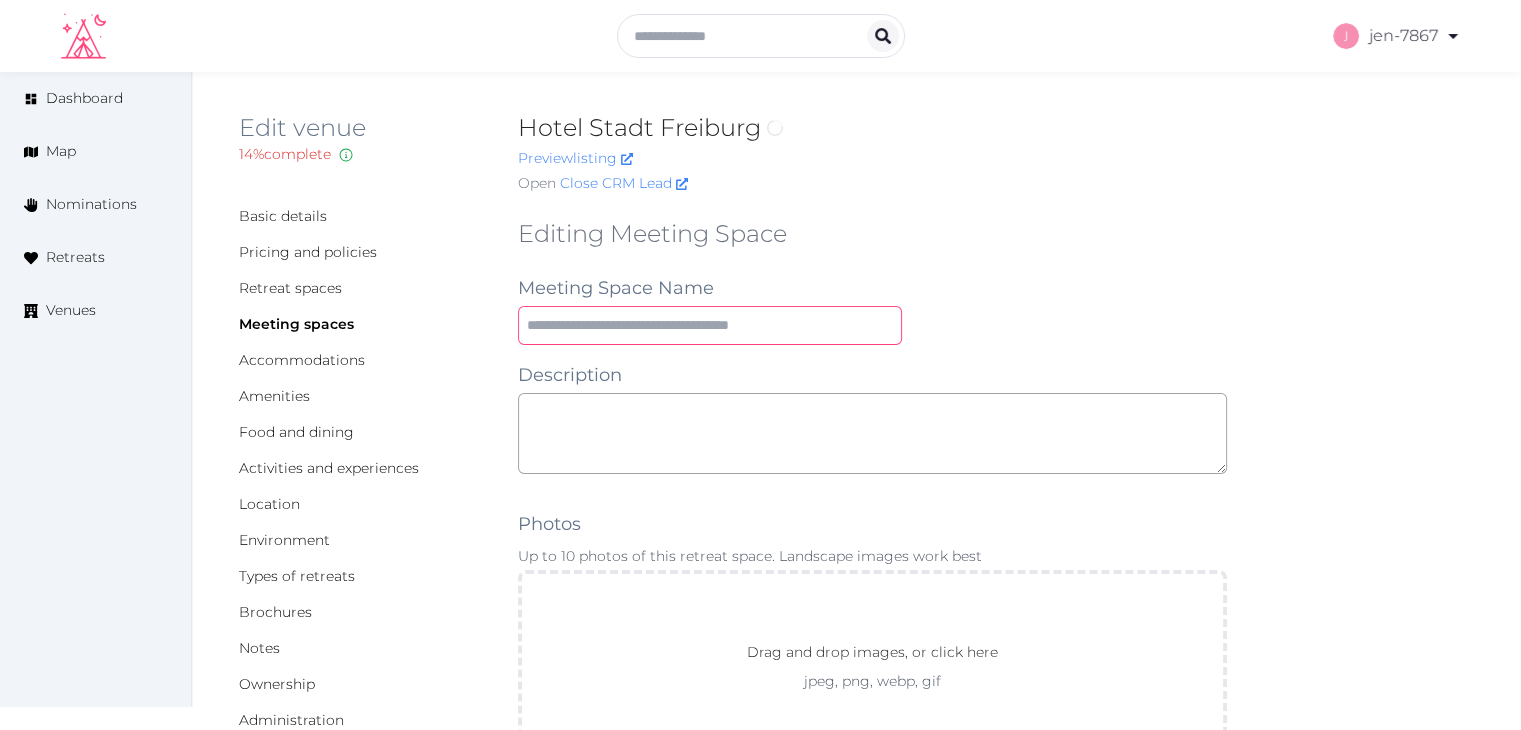 click at bounding box center (710, 325) 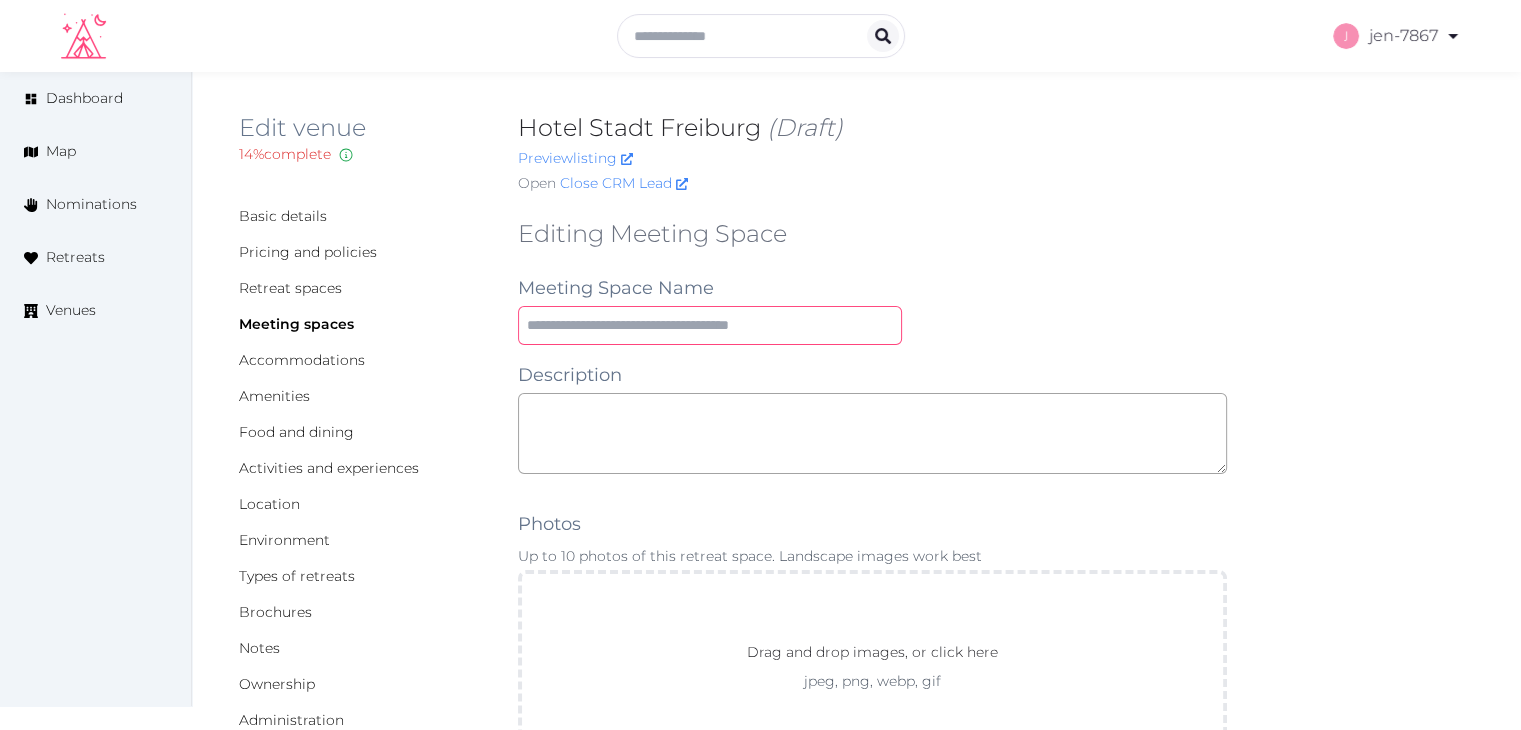 paste on "**********" 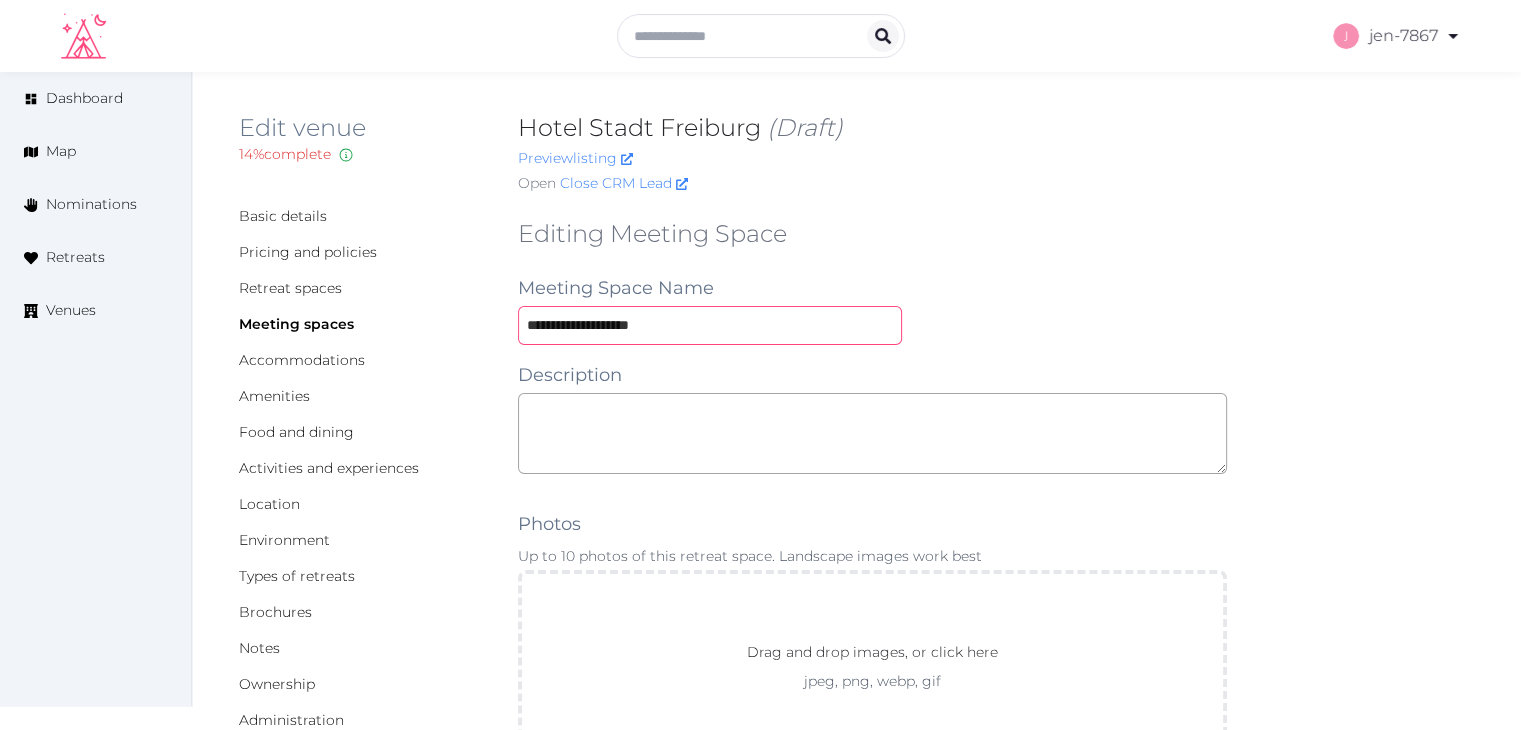 type on "**********" 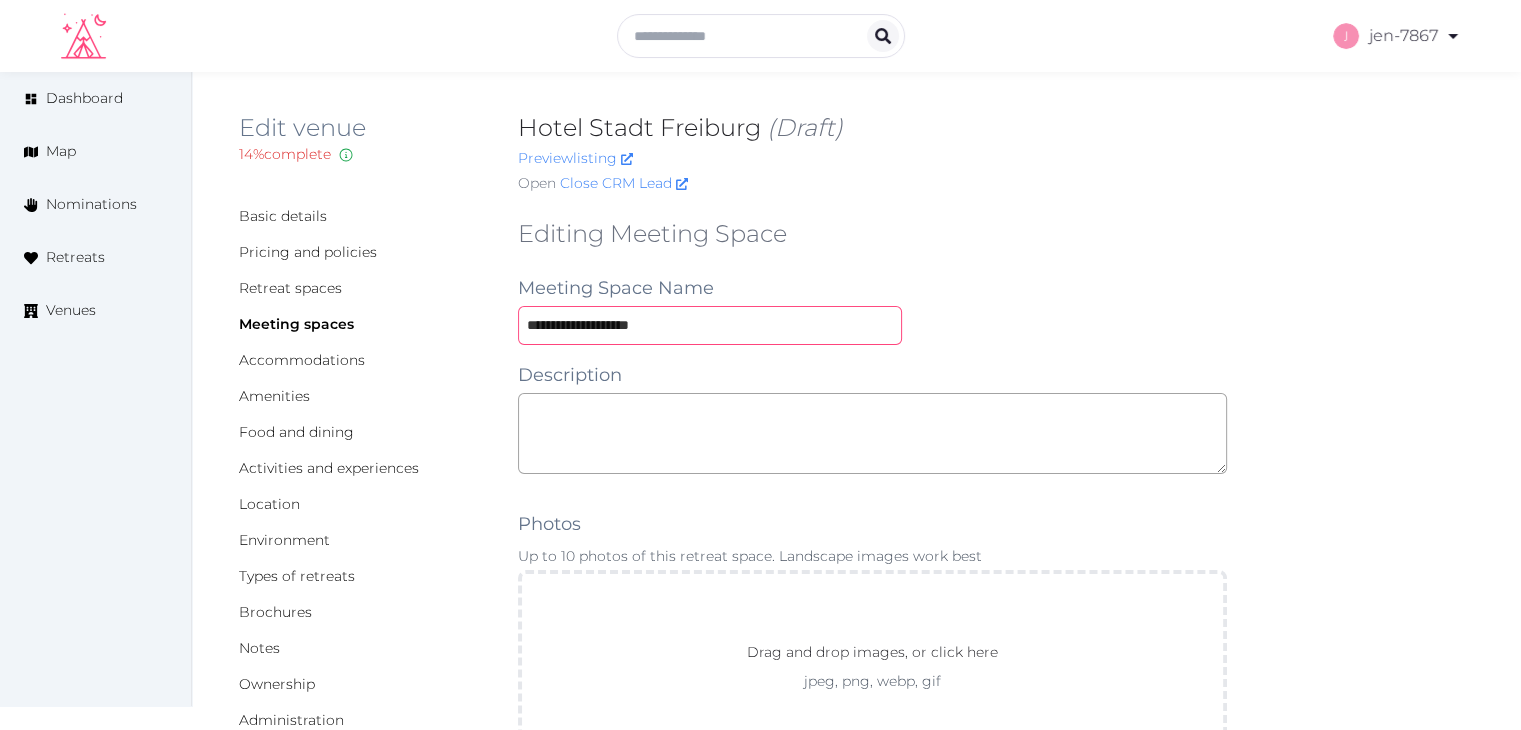 scroll, scrollTop: 300, scrollLeft: 0, axis: vertical 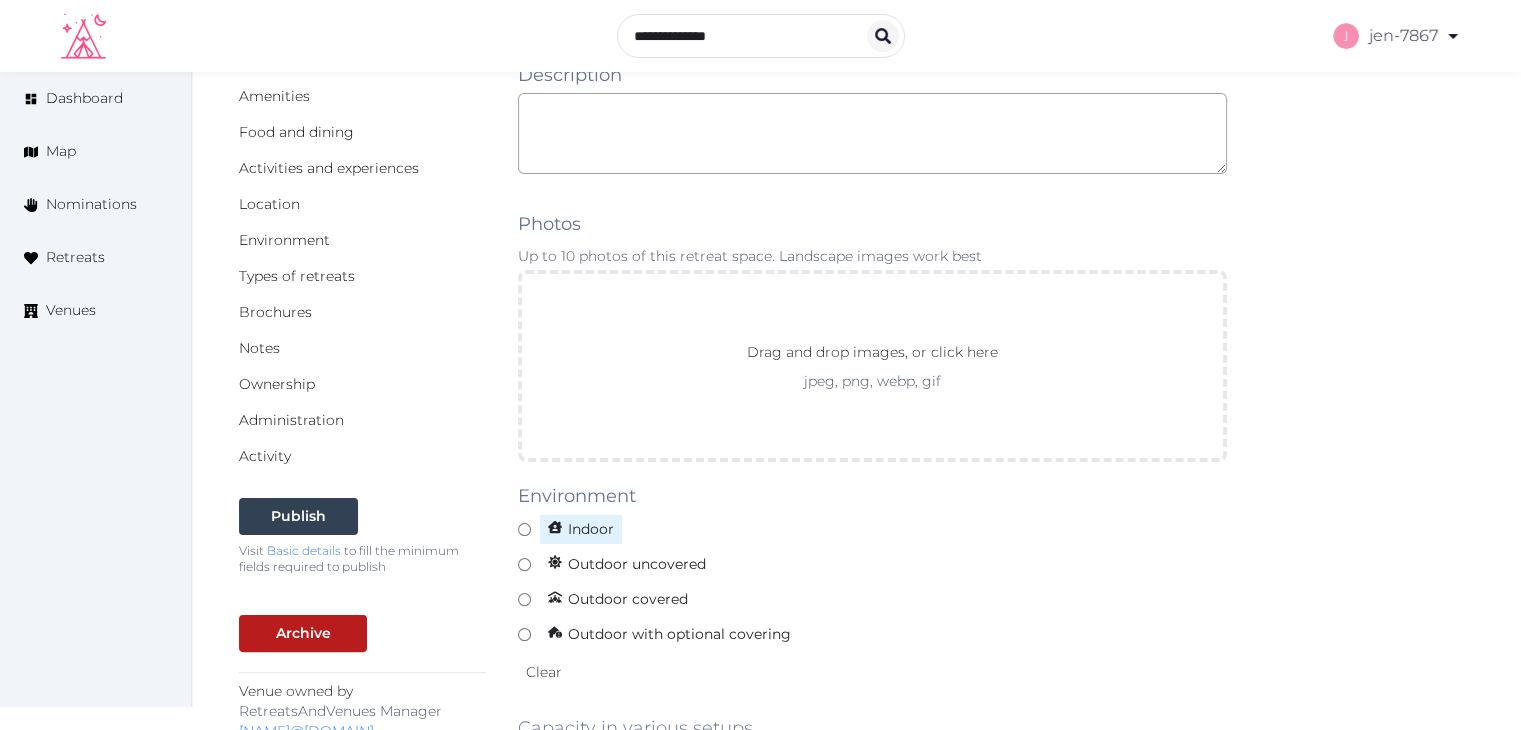 click on "Indoor" at bounding box center [581, 529] 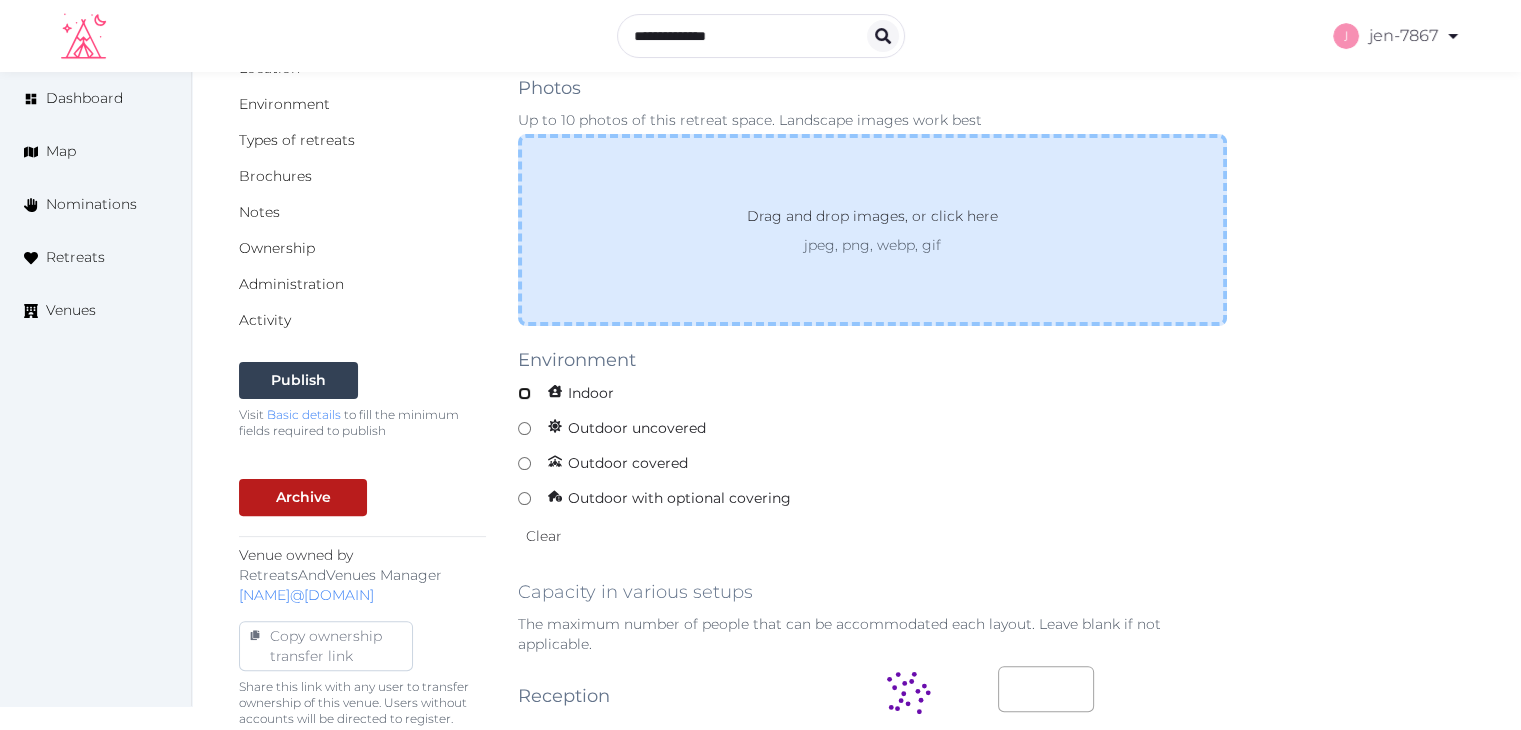 scroll, scrollTop: 700, scrollLeft: 0, axis: vertical 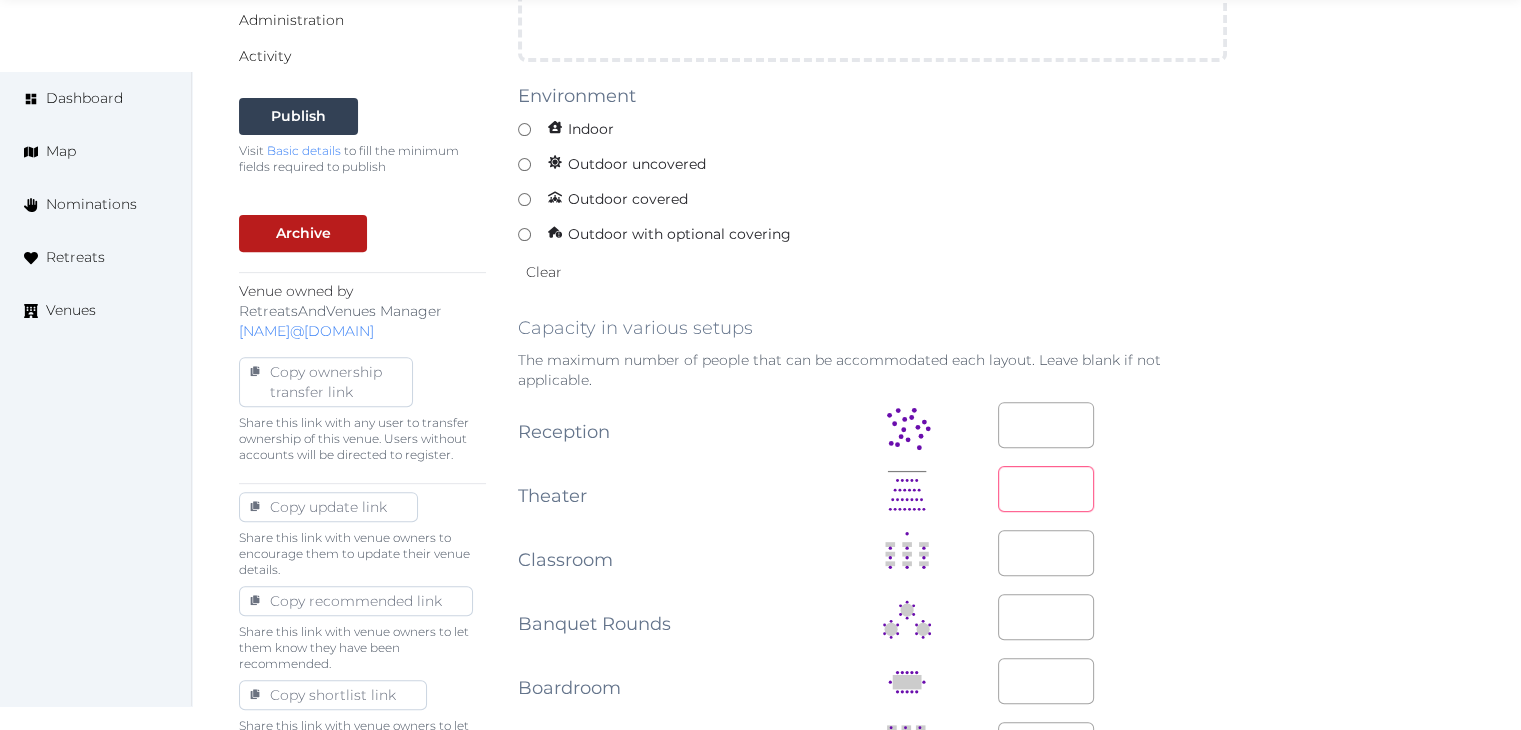 click at bounding box center [1046, 489] 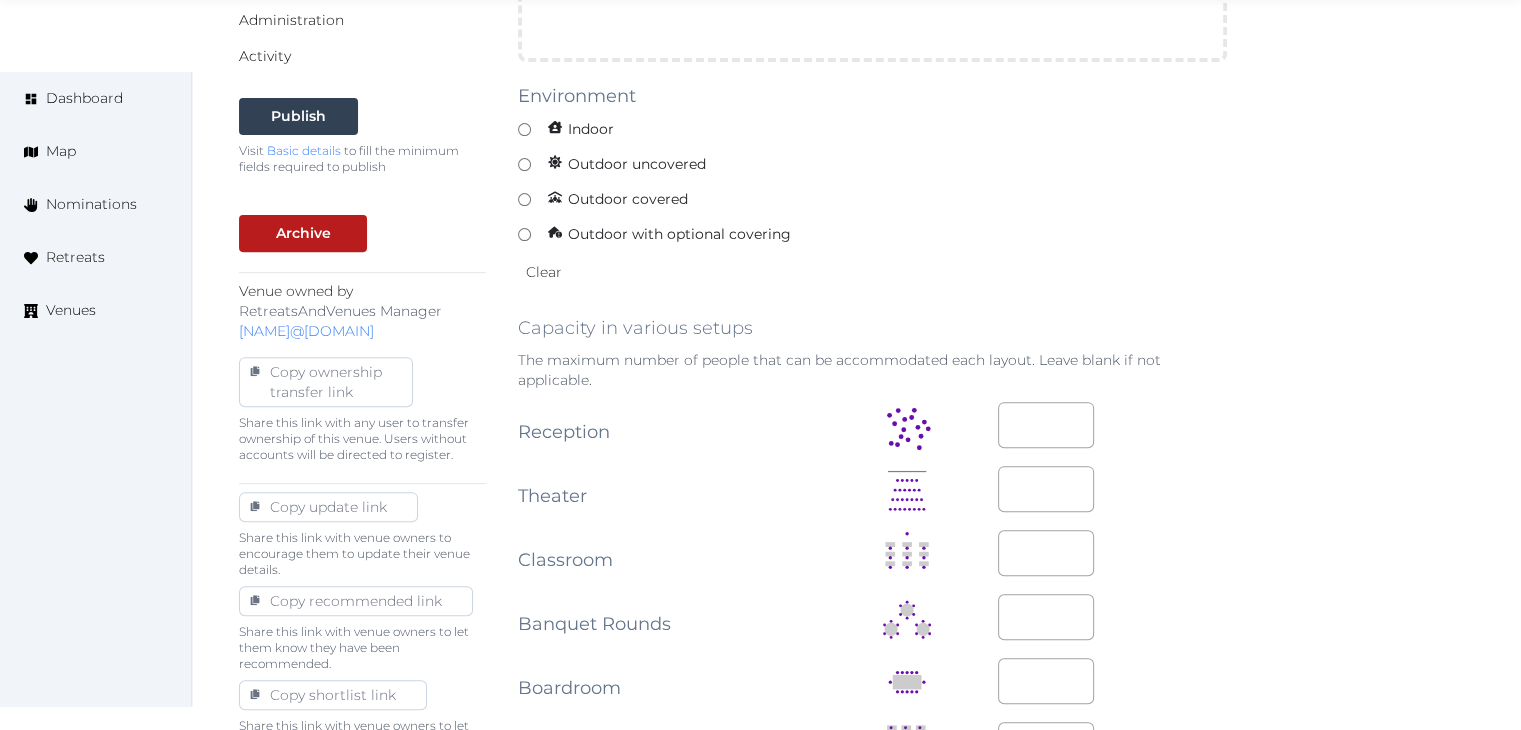 click on "***" at bounding box center (1112, 489) 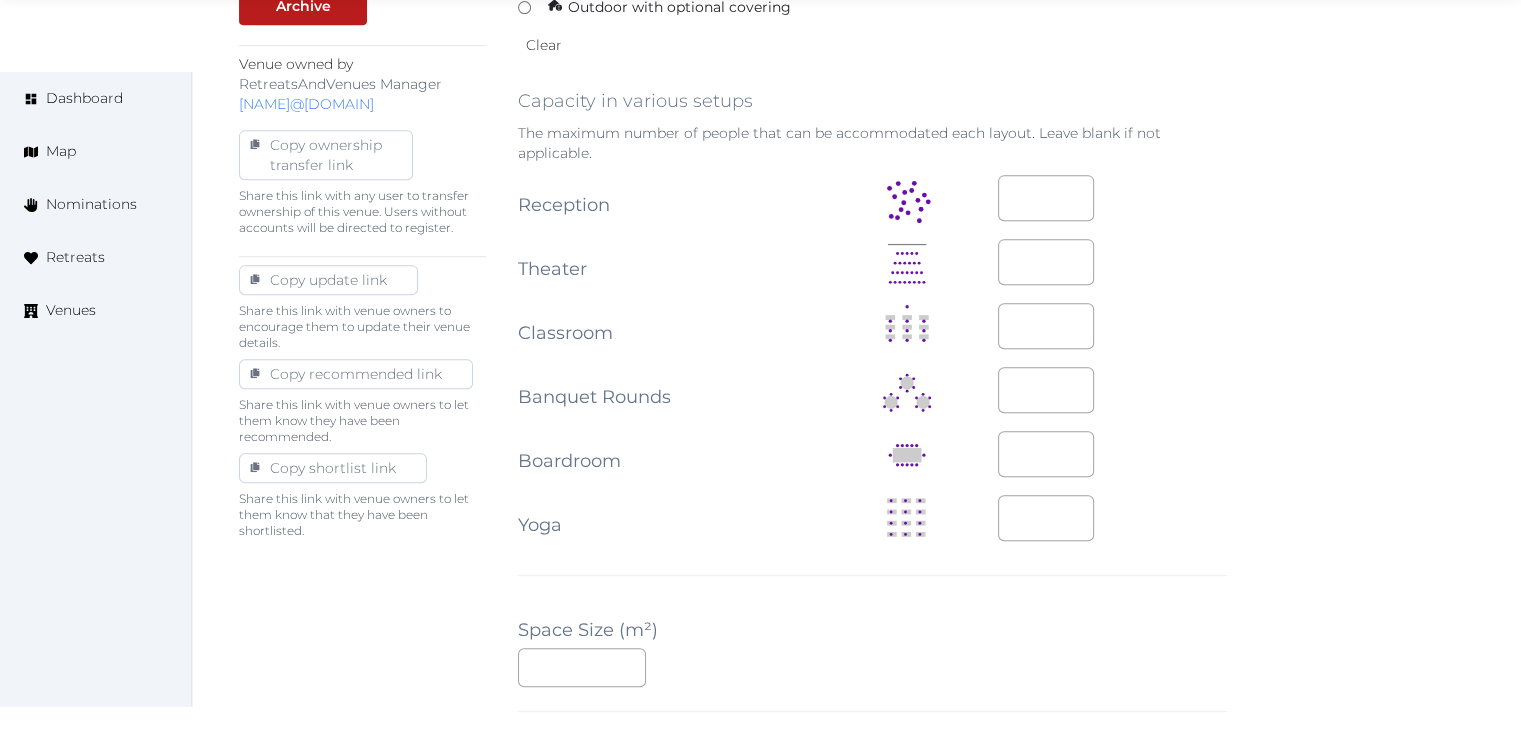 scroll, scrollTop: 1200, scrollLeft: 0, axis: vertical 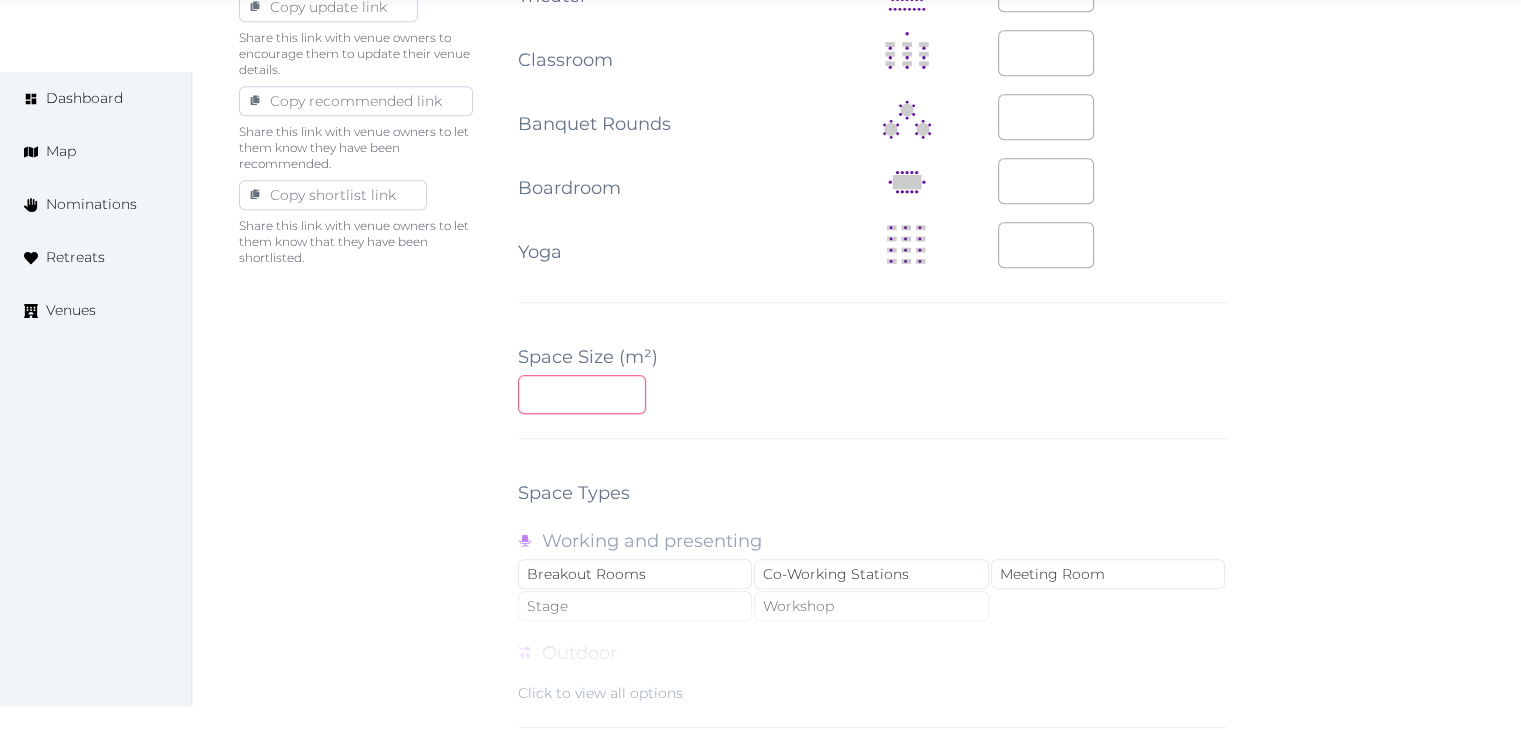 click at bounding box center [582, 394] 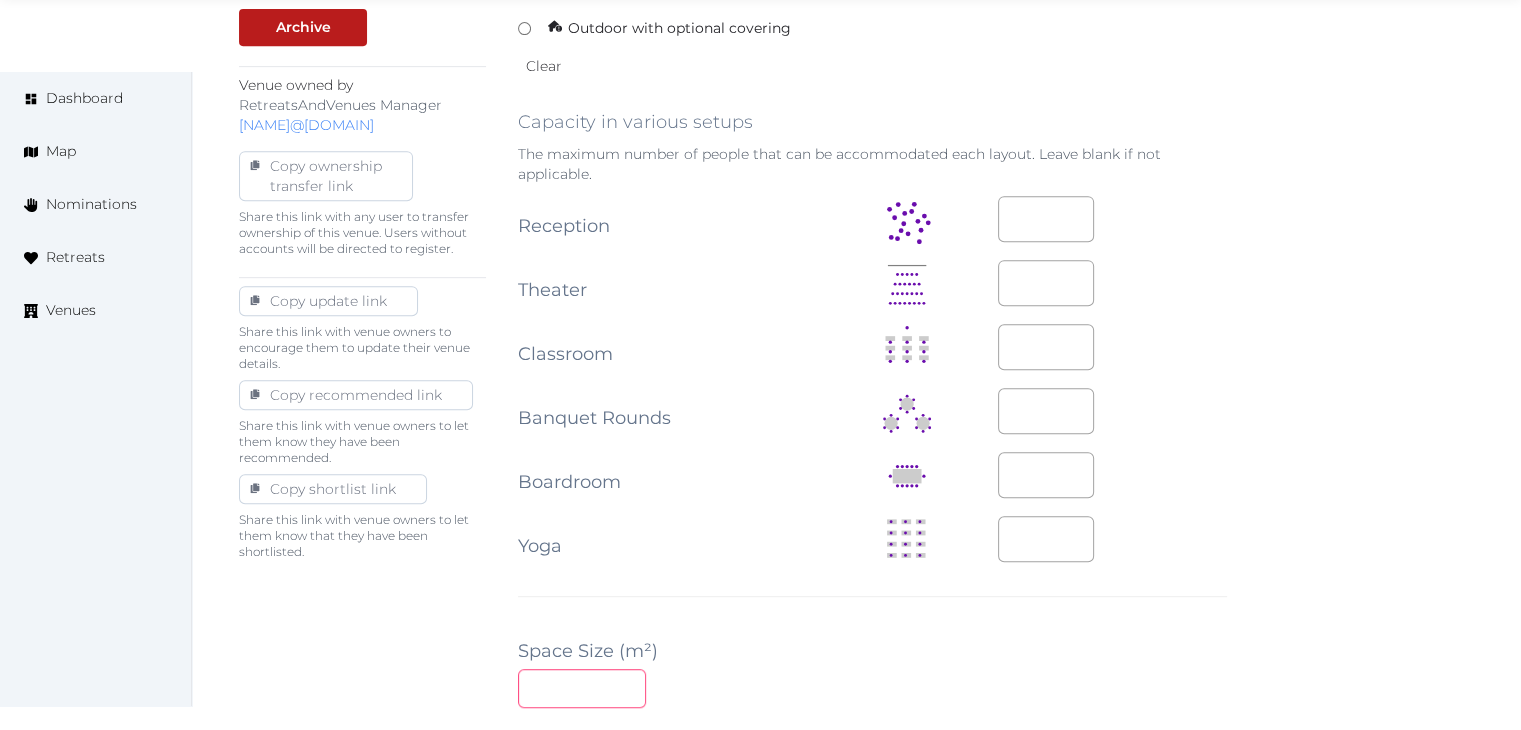 scroll, scrollTop: 900, scrollLeft: 0, axis: vertical 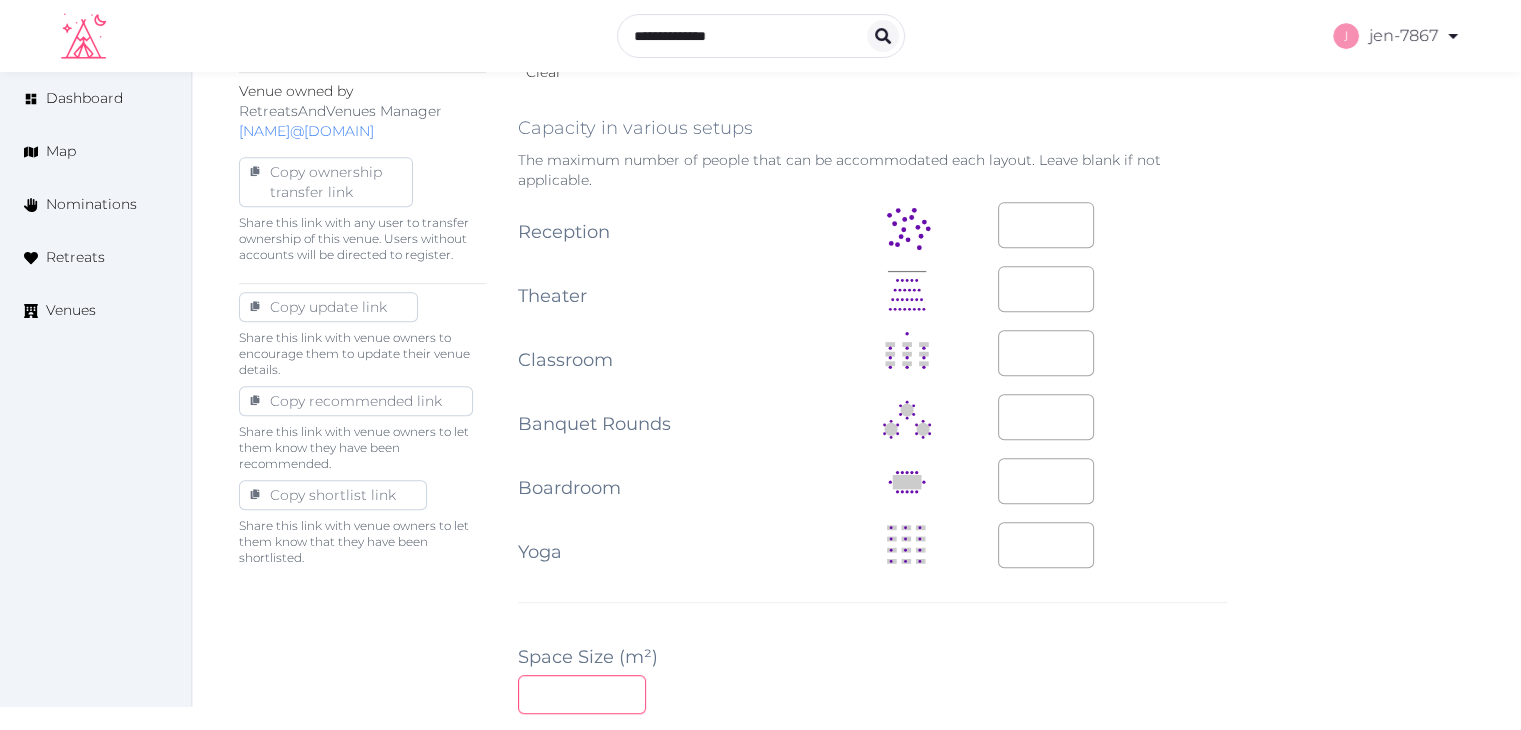 type on "***" 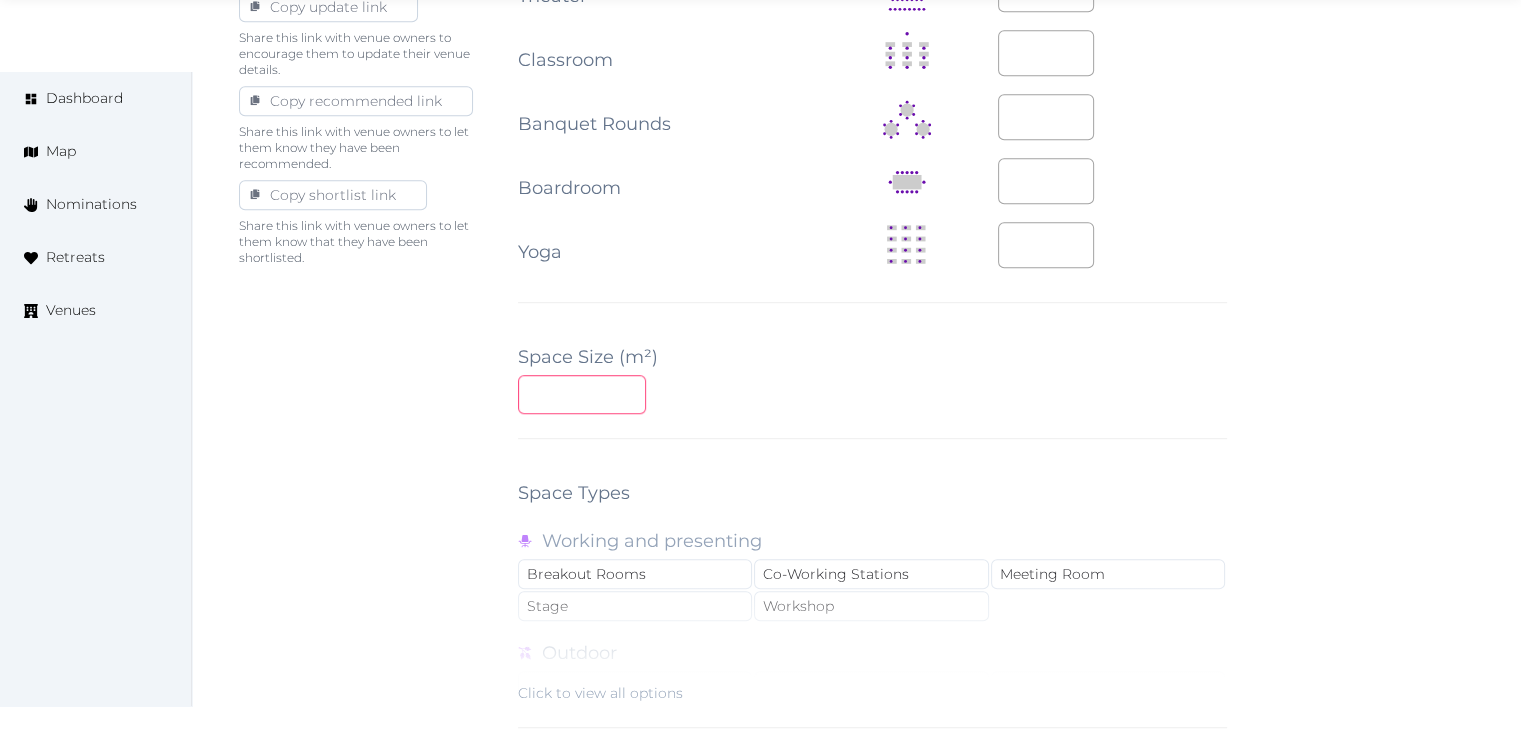 scroll, scrollTop: 1600, scrollLeft: 0, axis: vertical 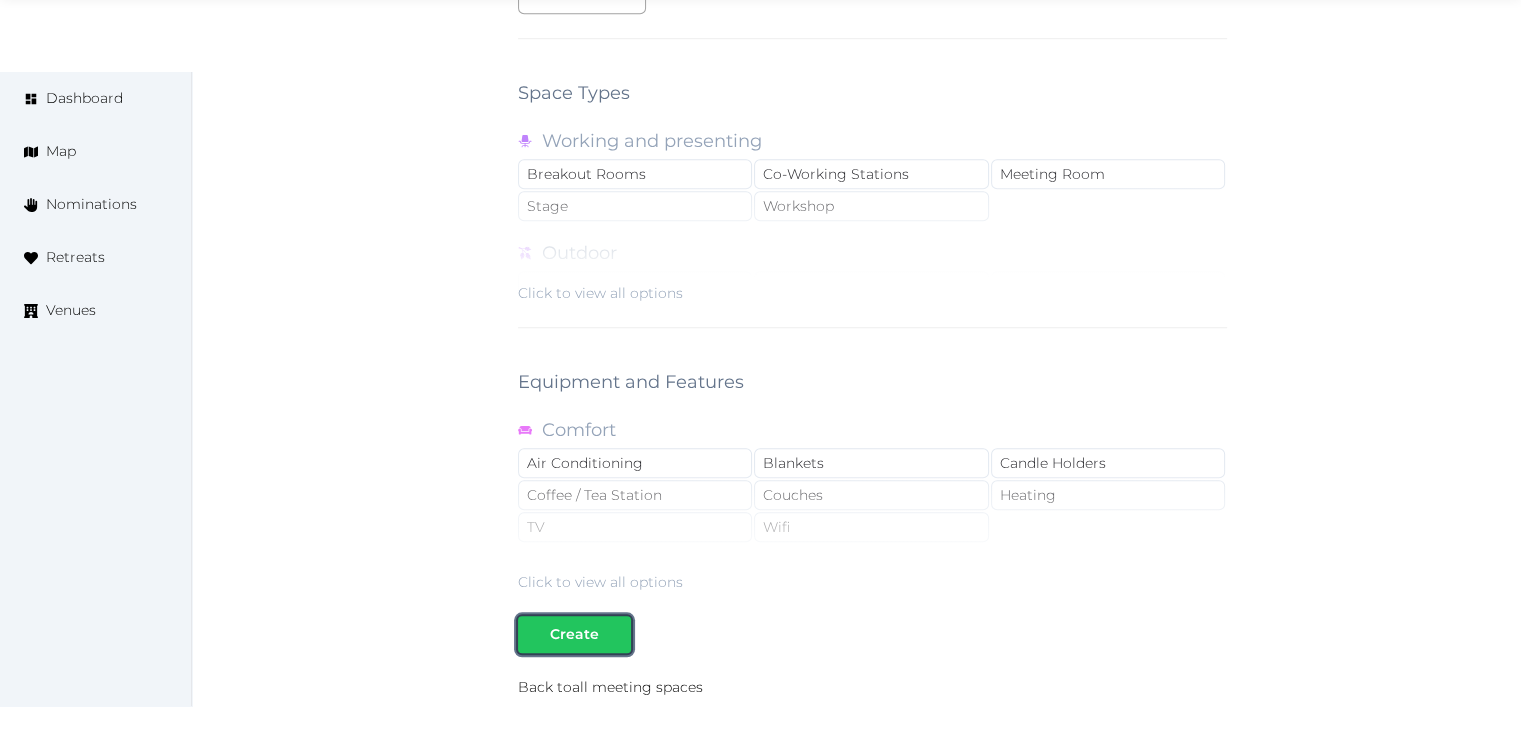 click on "Create" at bounding box center (574, 634) 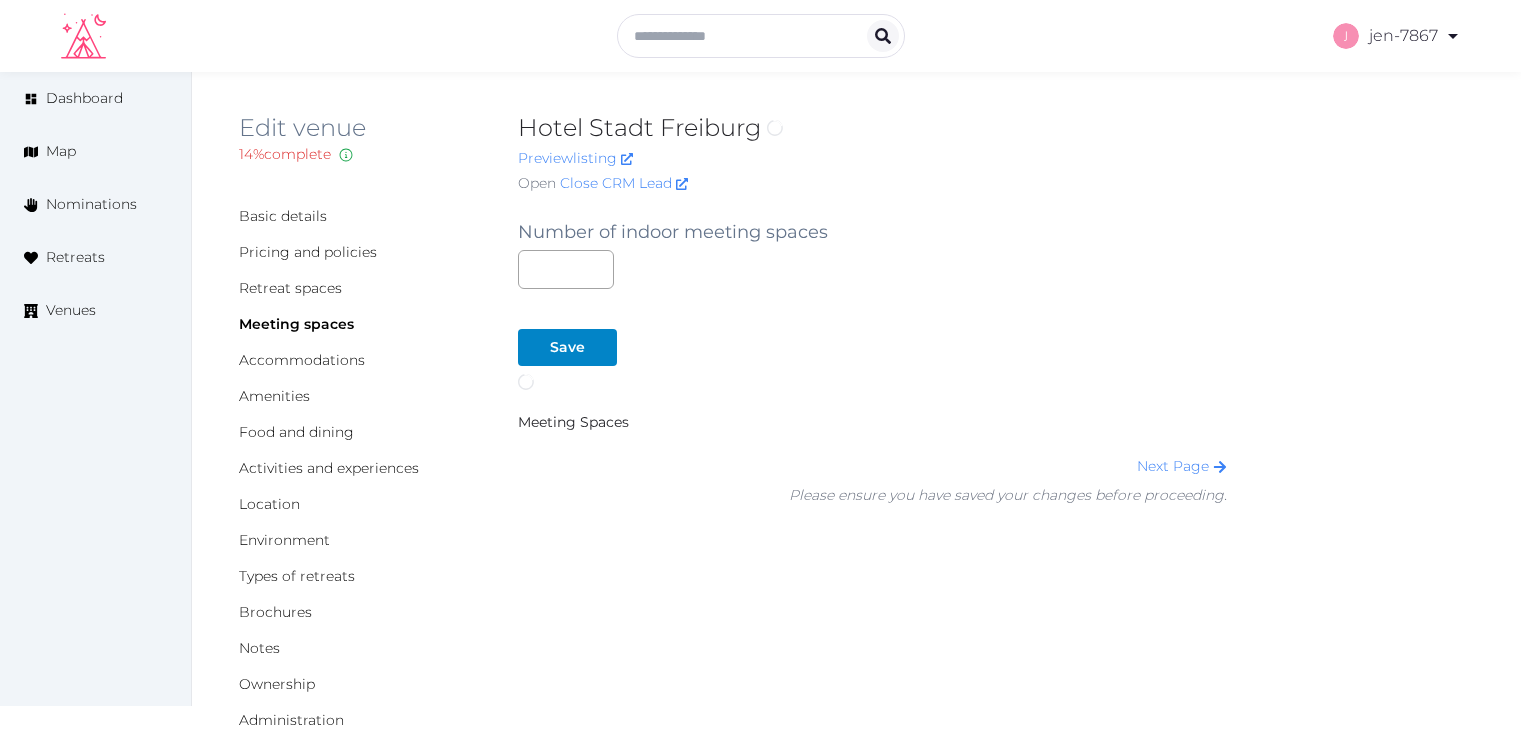 scroll, scrollTop: 0, scrollLeft: 0, axis: both 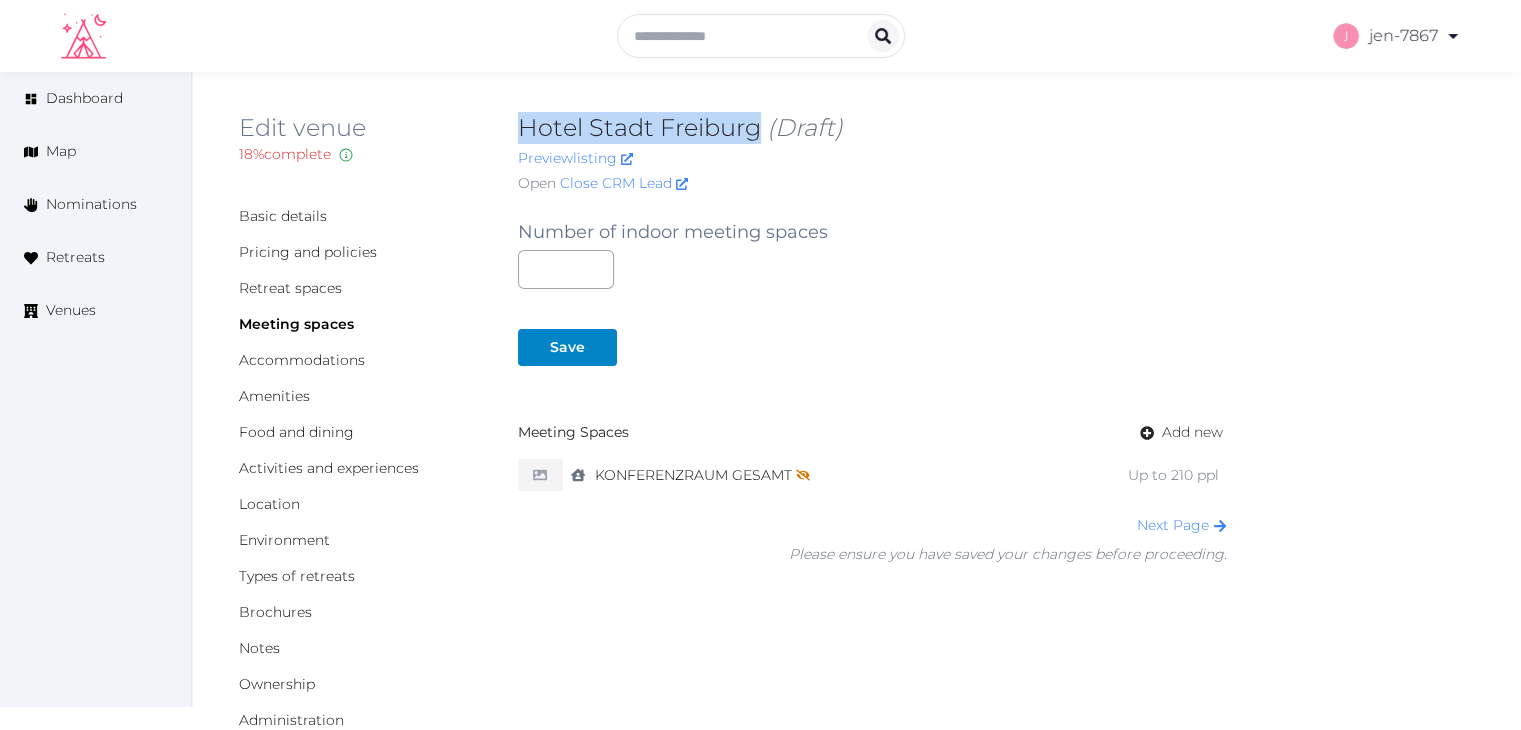 drag, startPoint x: 759, startPoint y: 130, endPoint x: 522, endPoint y: 125, distance: 237.05273 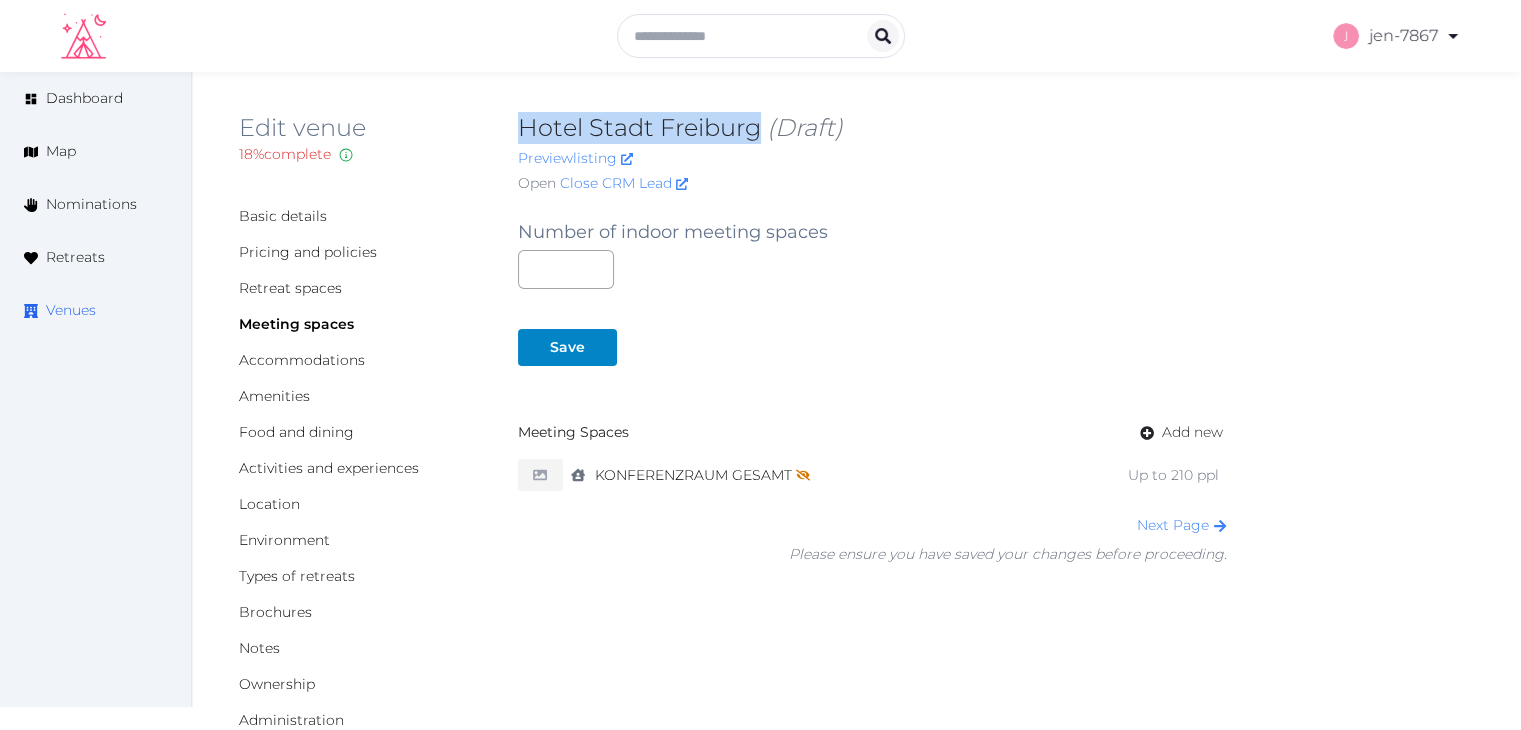 click on "Venues" at bounding box center [71, 310] 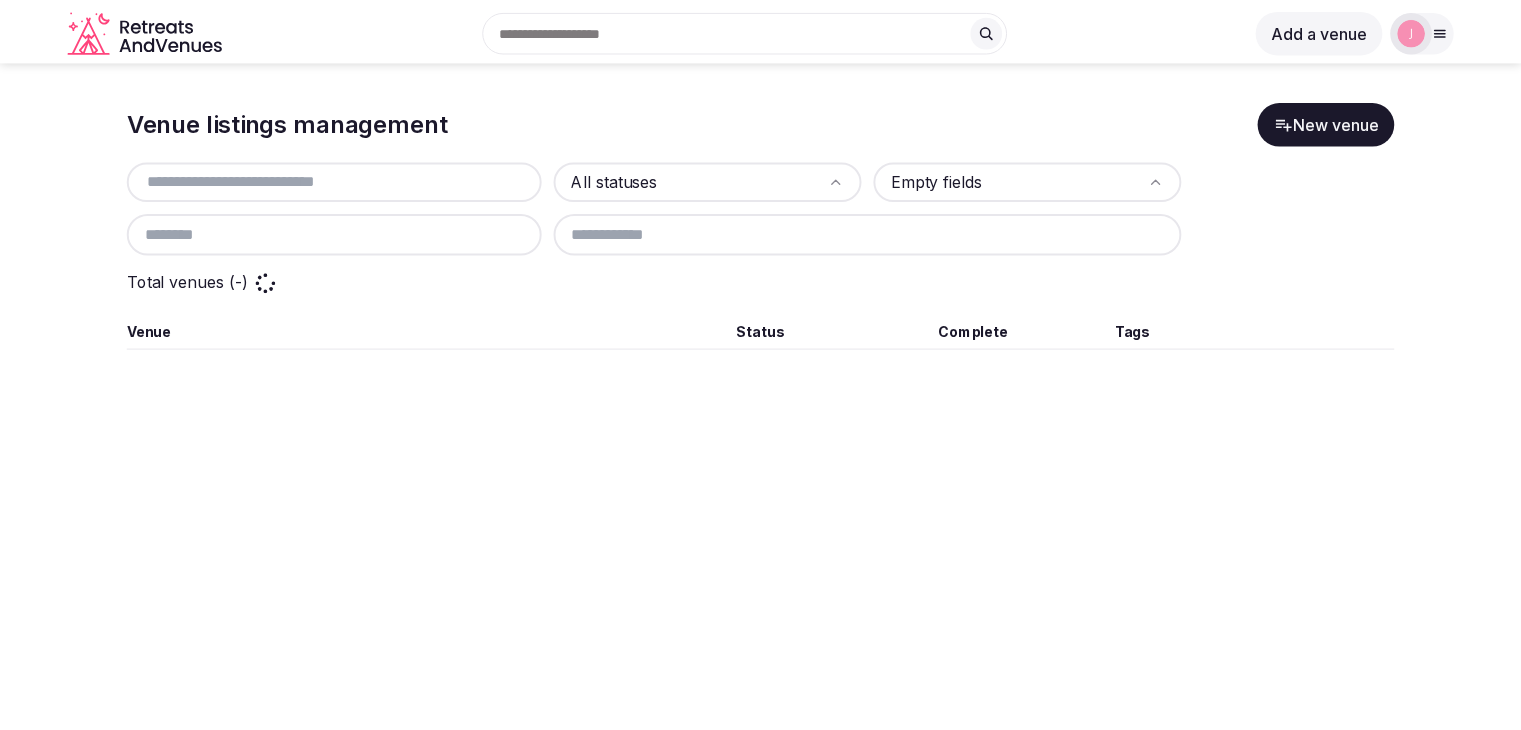 scroll, scrollTop: 0, scrollLeft: 0, axis: both 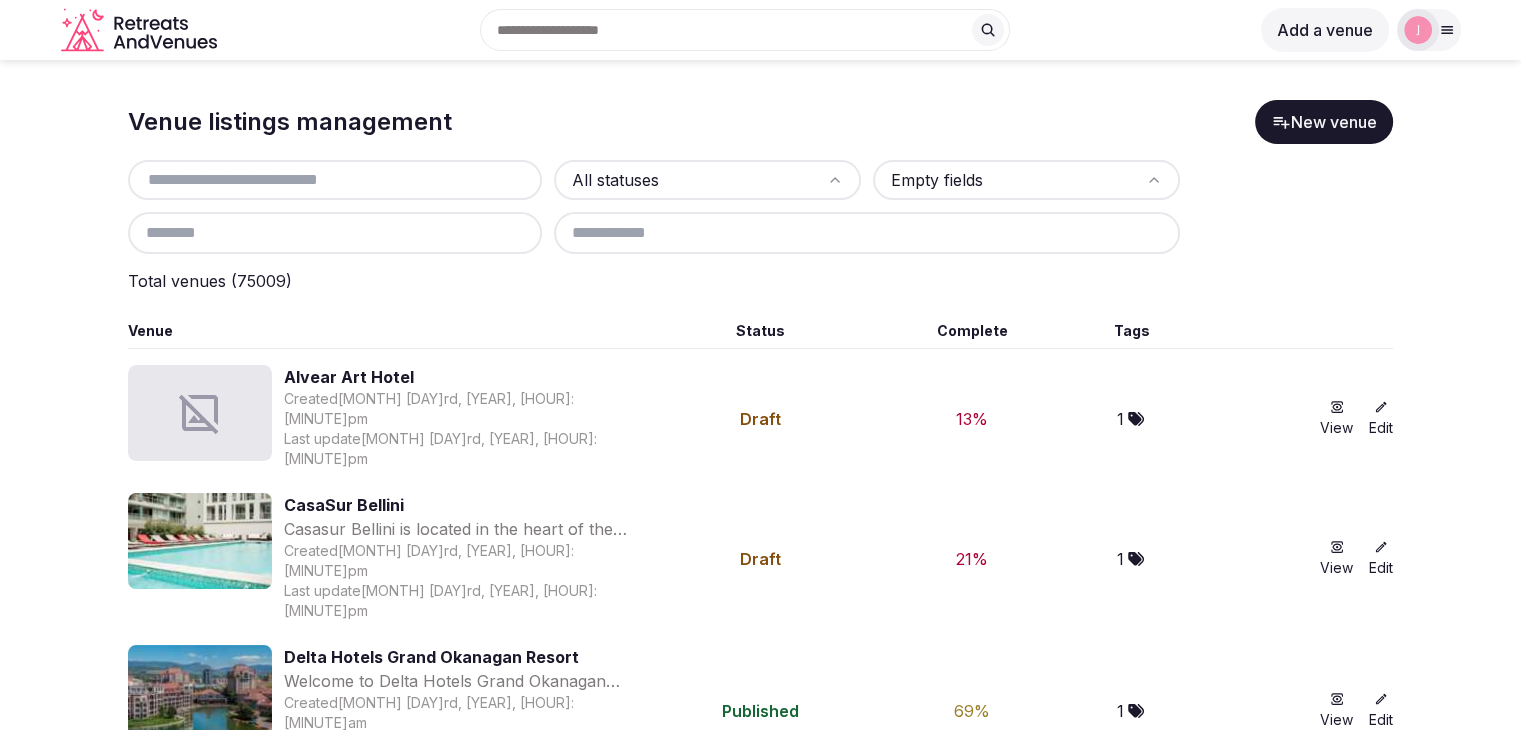 click at bounding box center (335, 180) 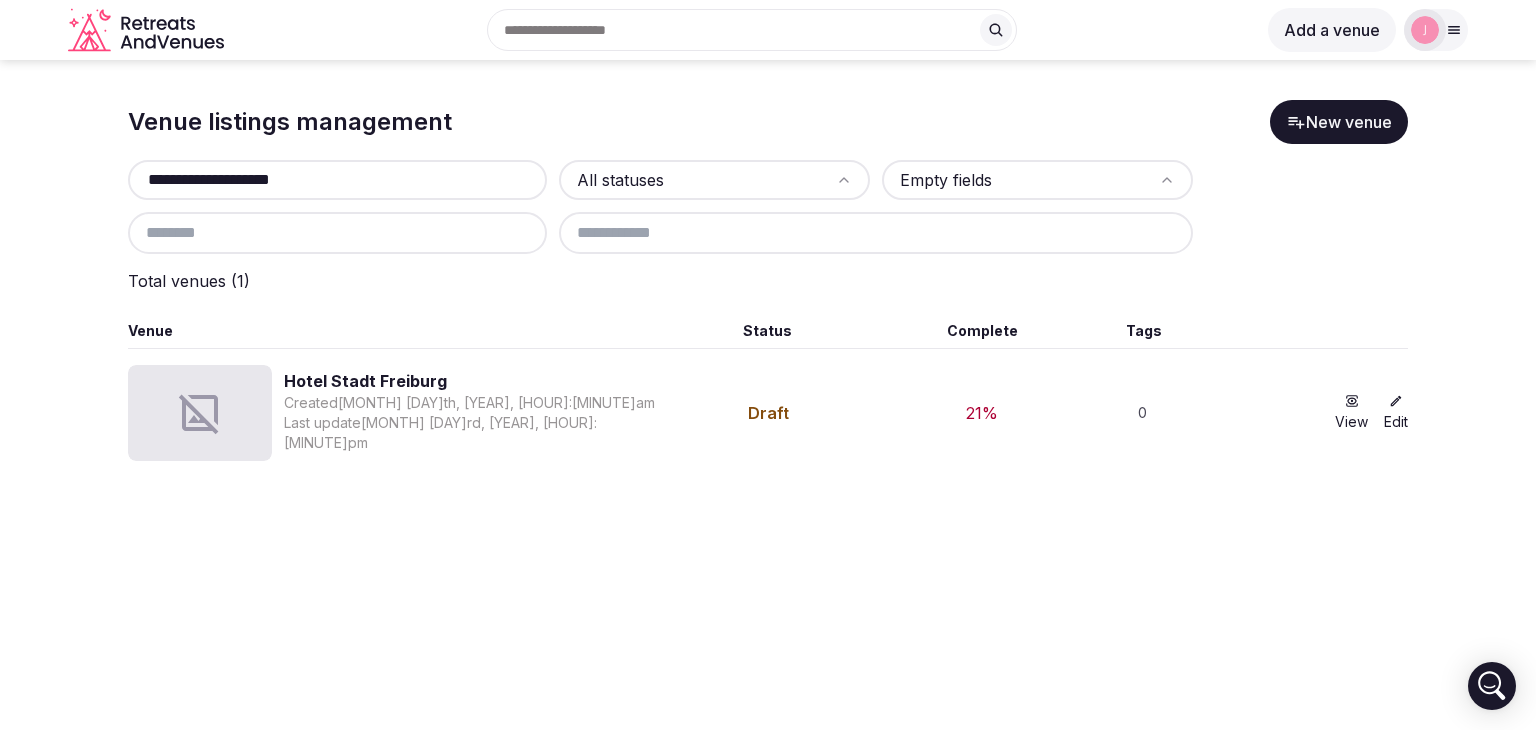 drag, startPoint x: 366, startPoint y: 178, endPoint x: 184, endPoint y: 179, distance: 182.00275 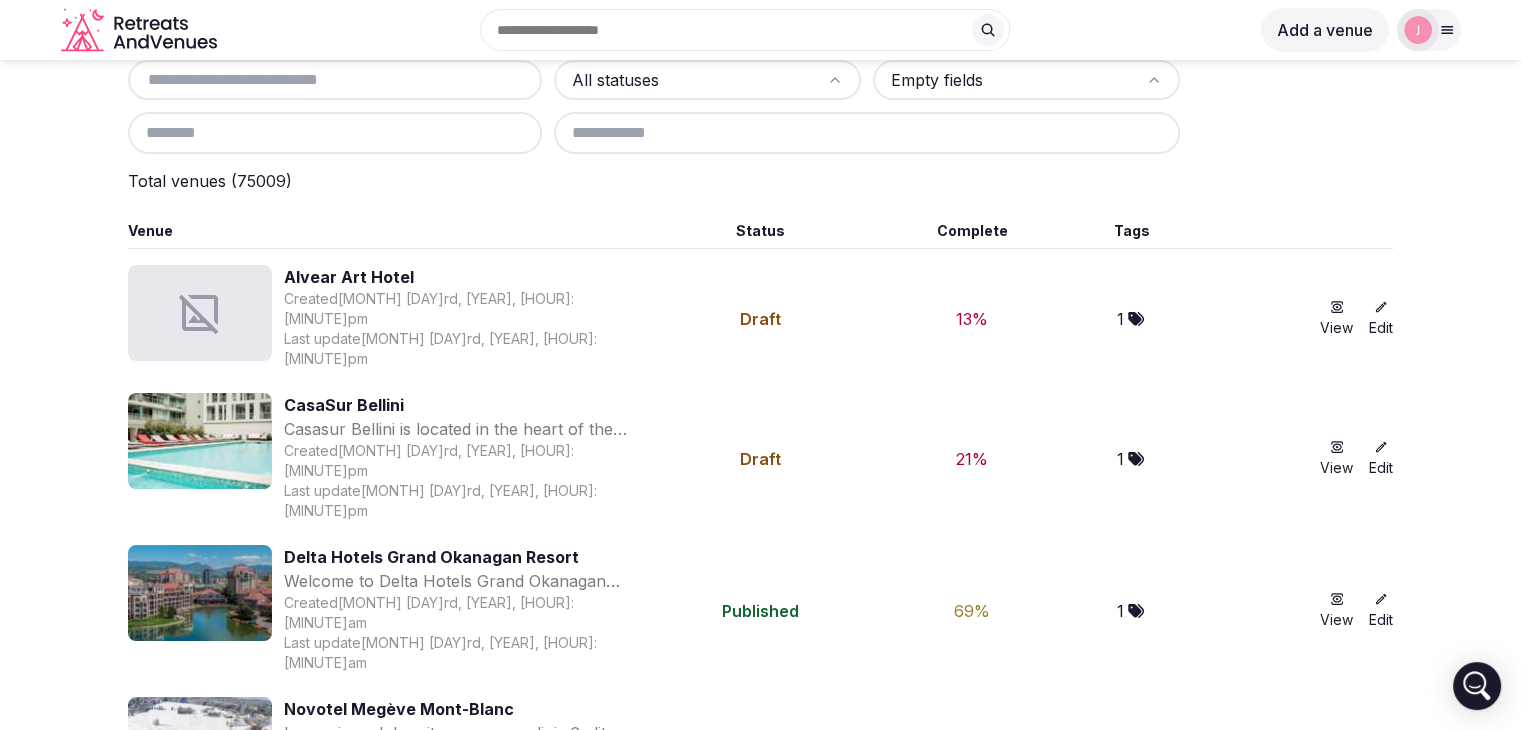scroll, scrollTop: 100, scrollLeft: 0, axis: vertical 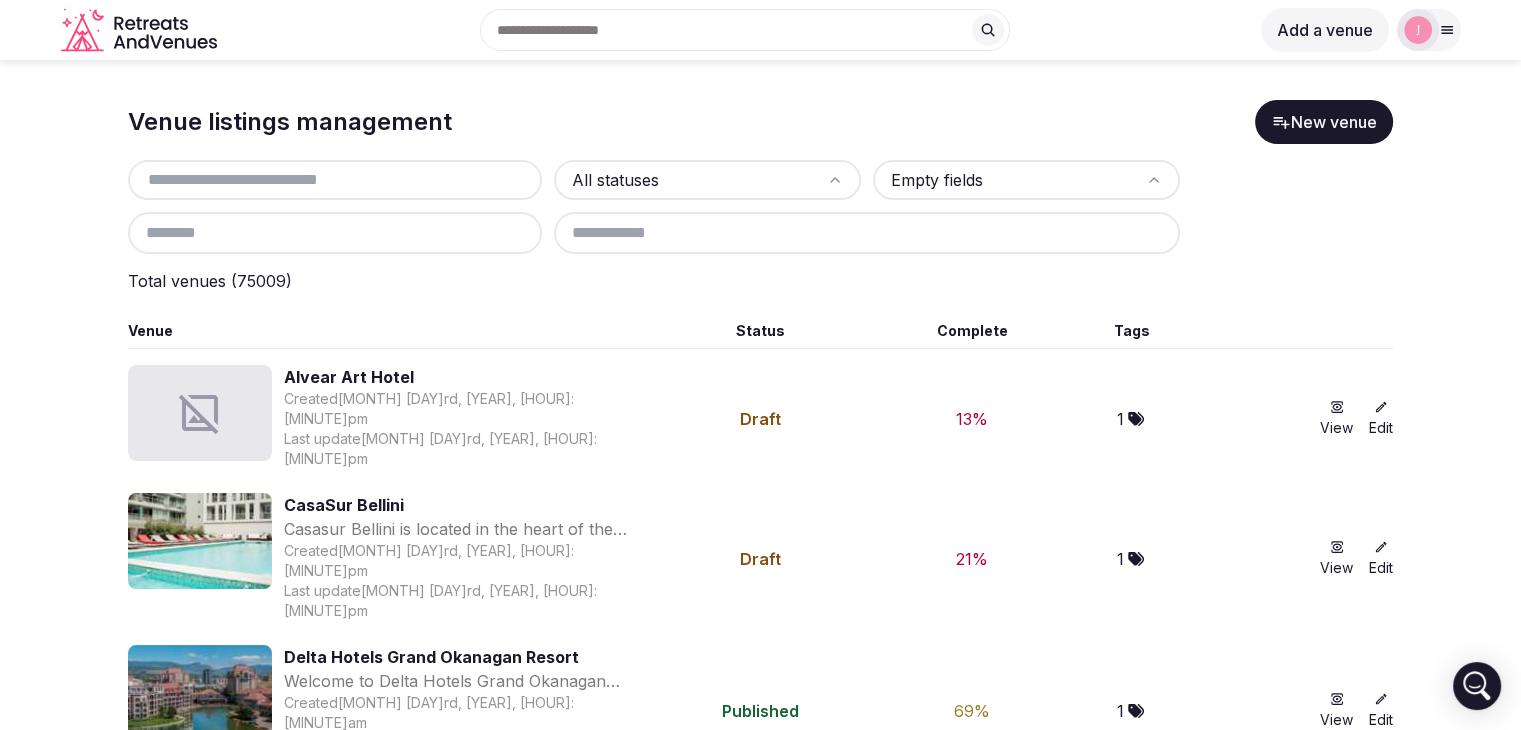 click at bounding box center [335, 180] 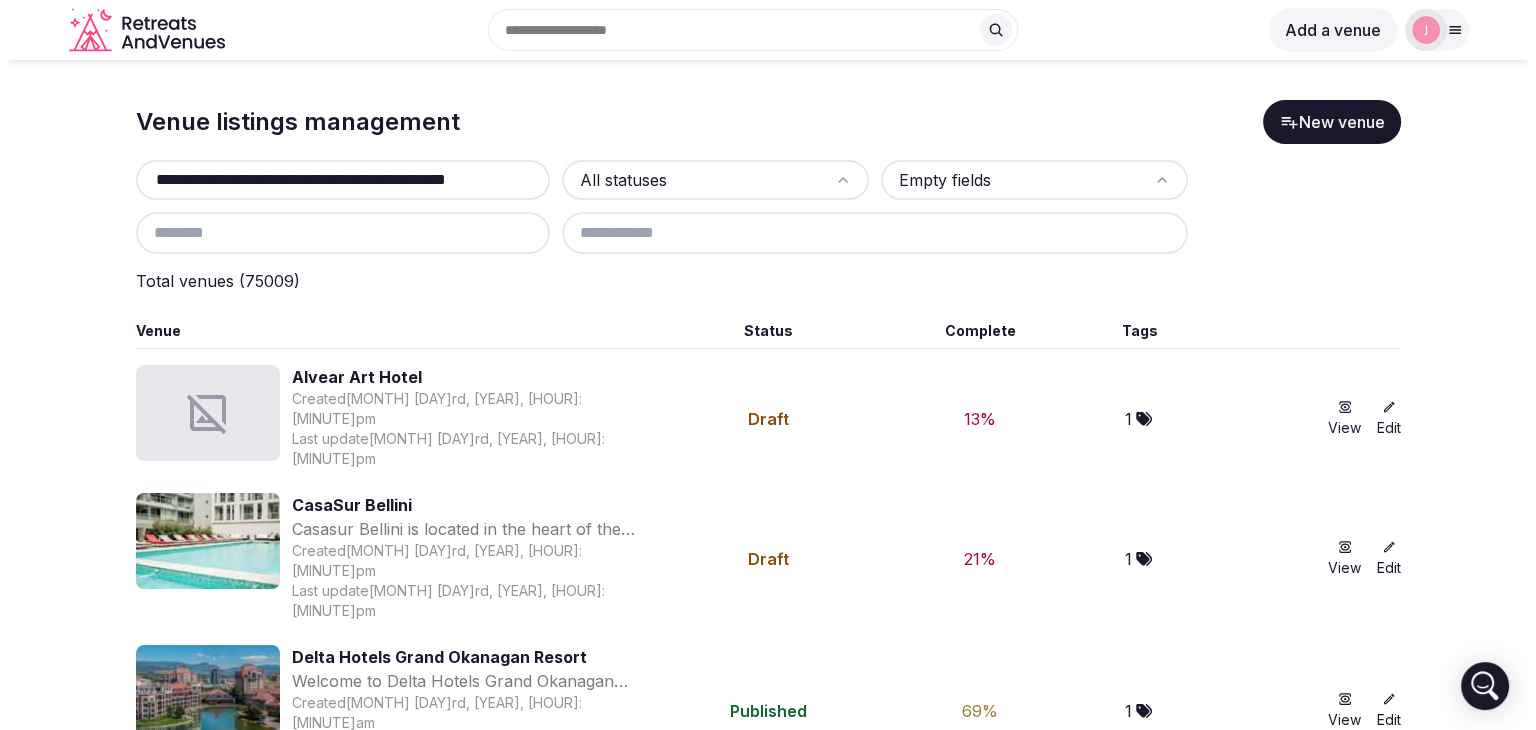 scroll, scrollTop: 0, scrollLeft: 95, axis: horizontal 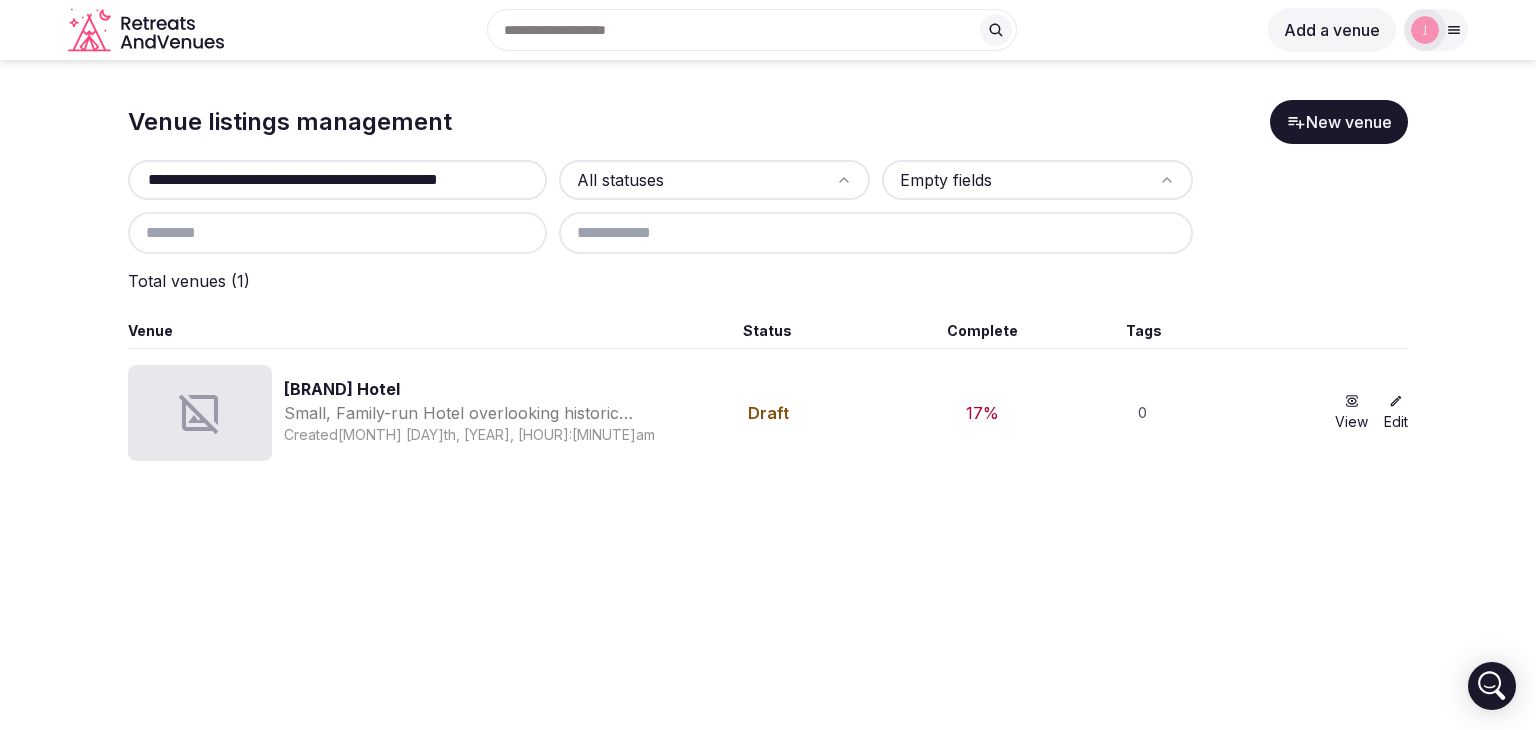 type on "**********" 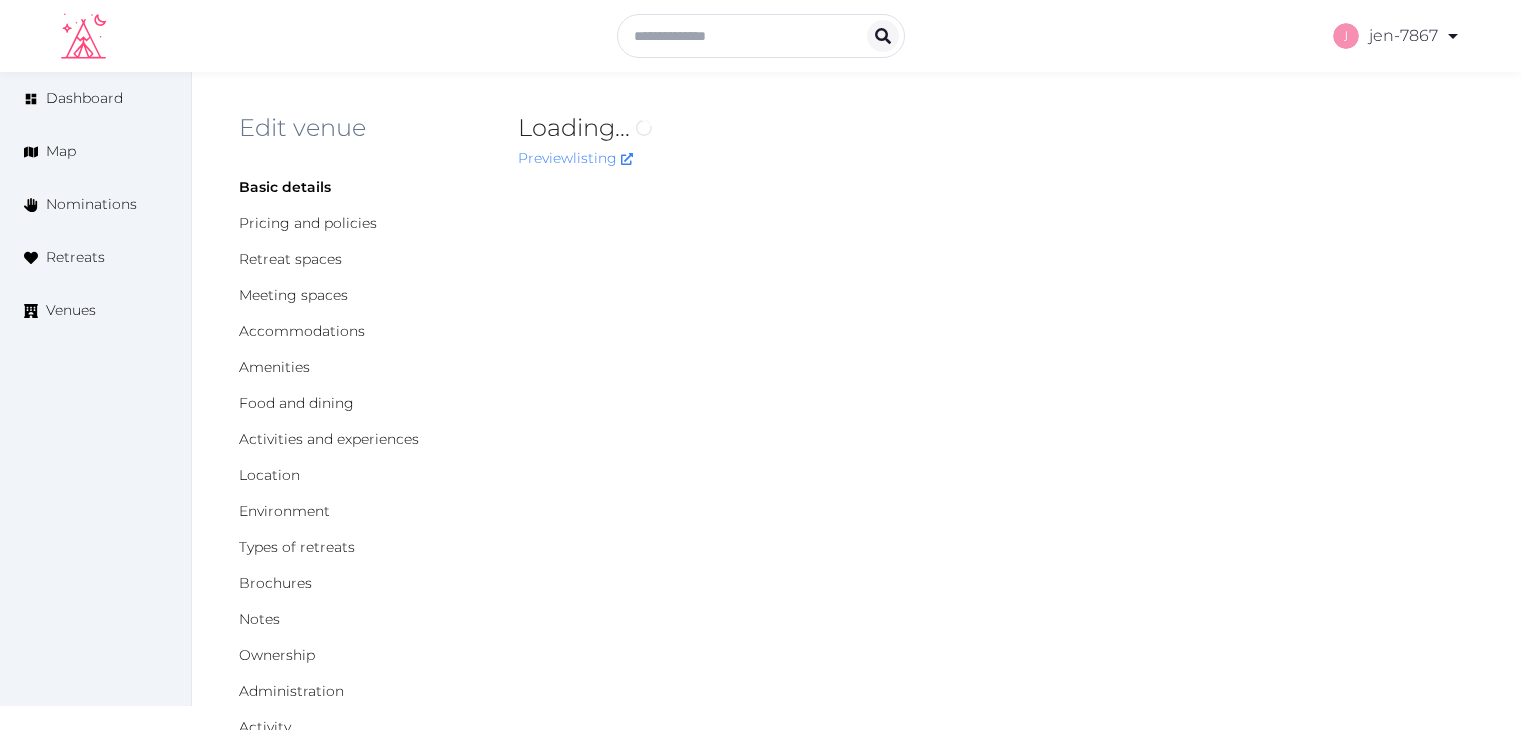 scroll, scrollTop: 0, scrollLeft: 0, axis: both 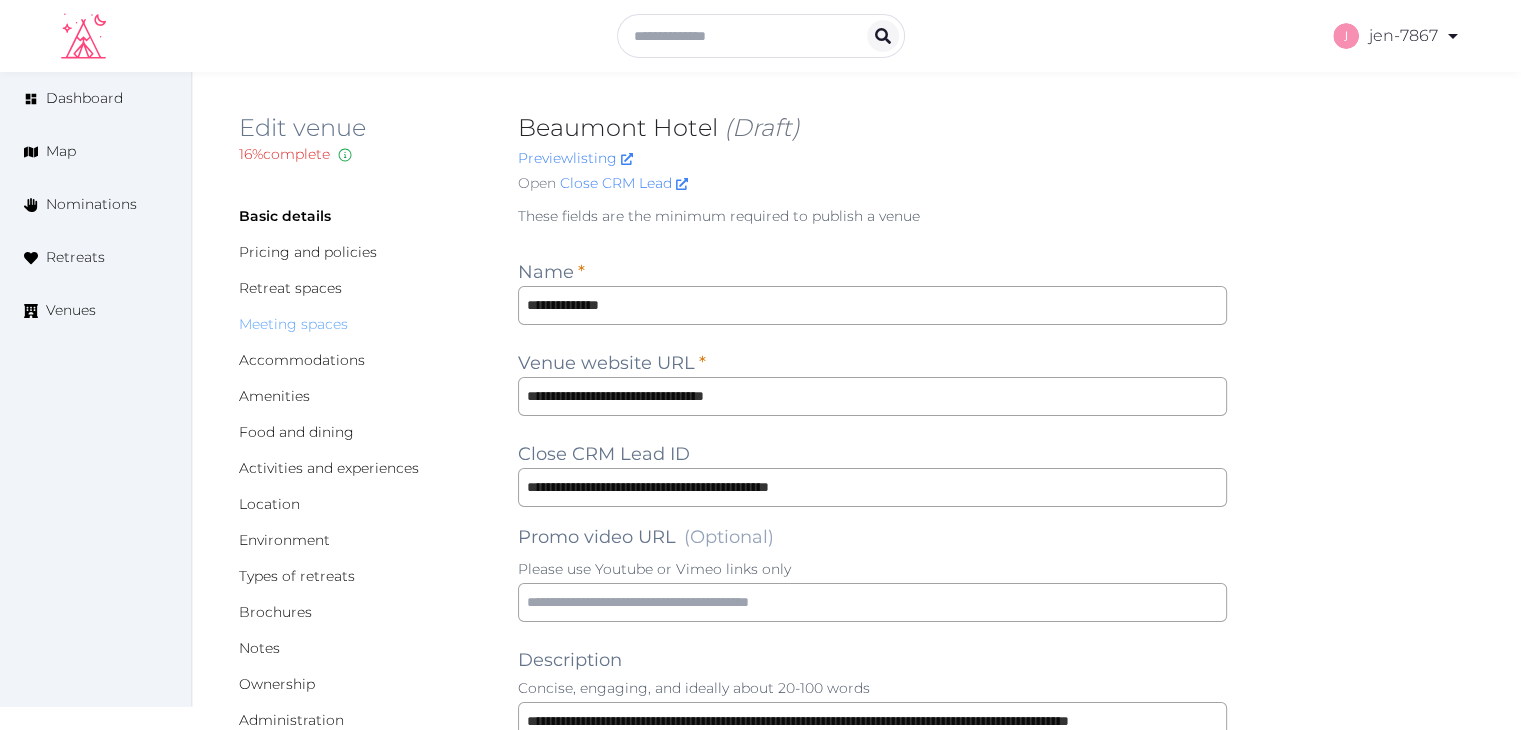 click on "Meeting spaces" at bounding box center [293, 324] 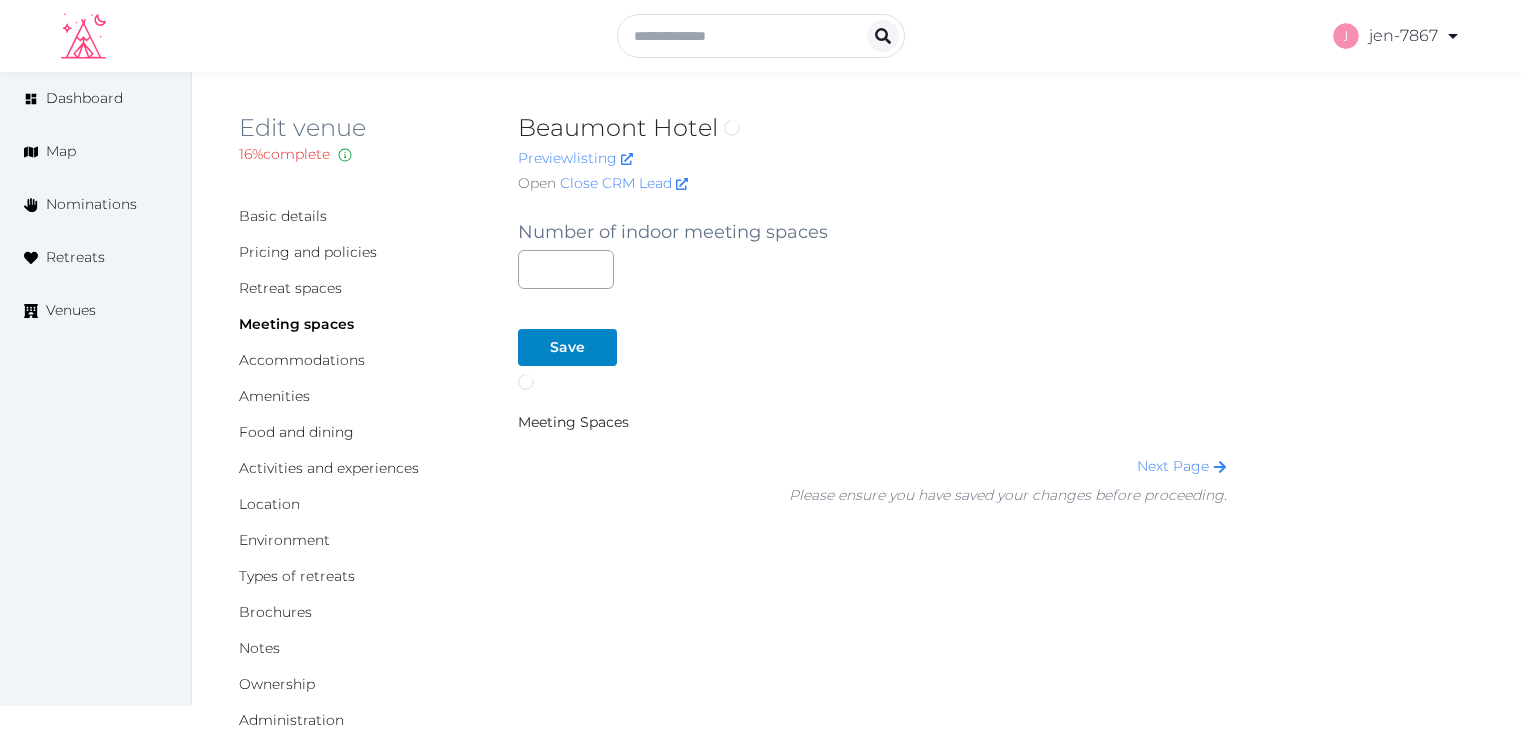 scroll, scrollTop: 0, scrollLeft: 0, axis: both 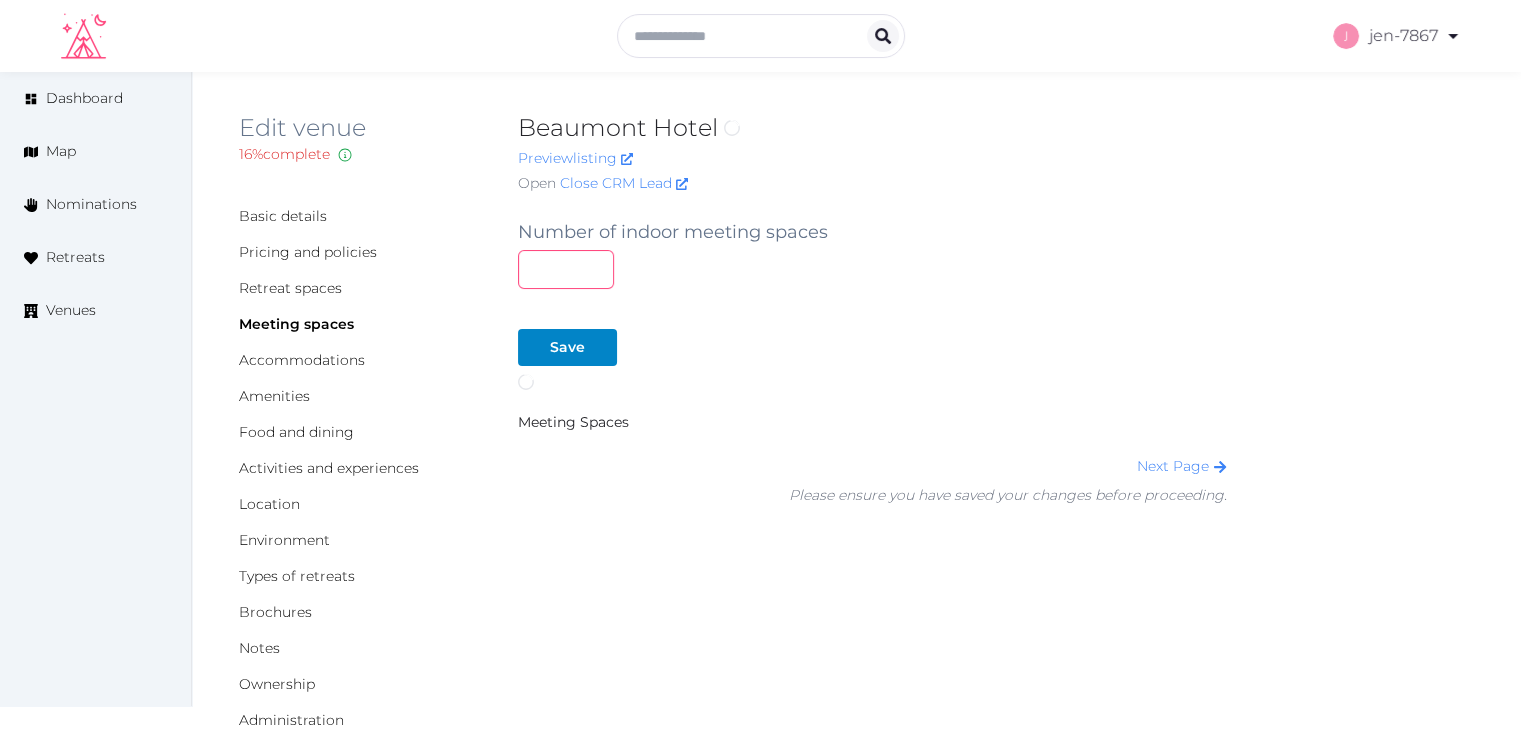 click at bounding box center (566, 269) 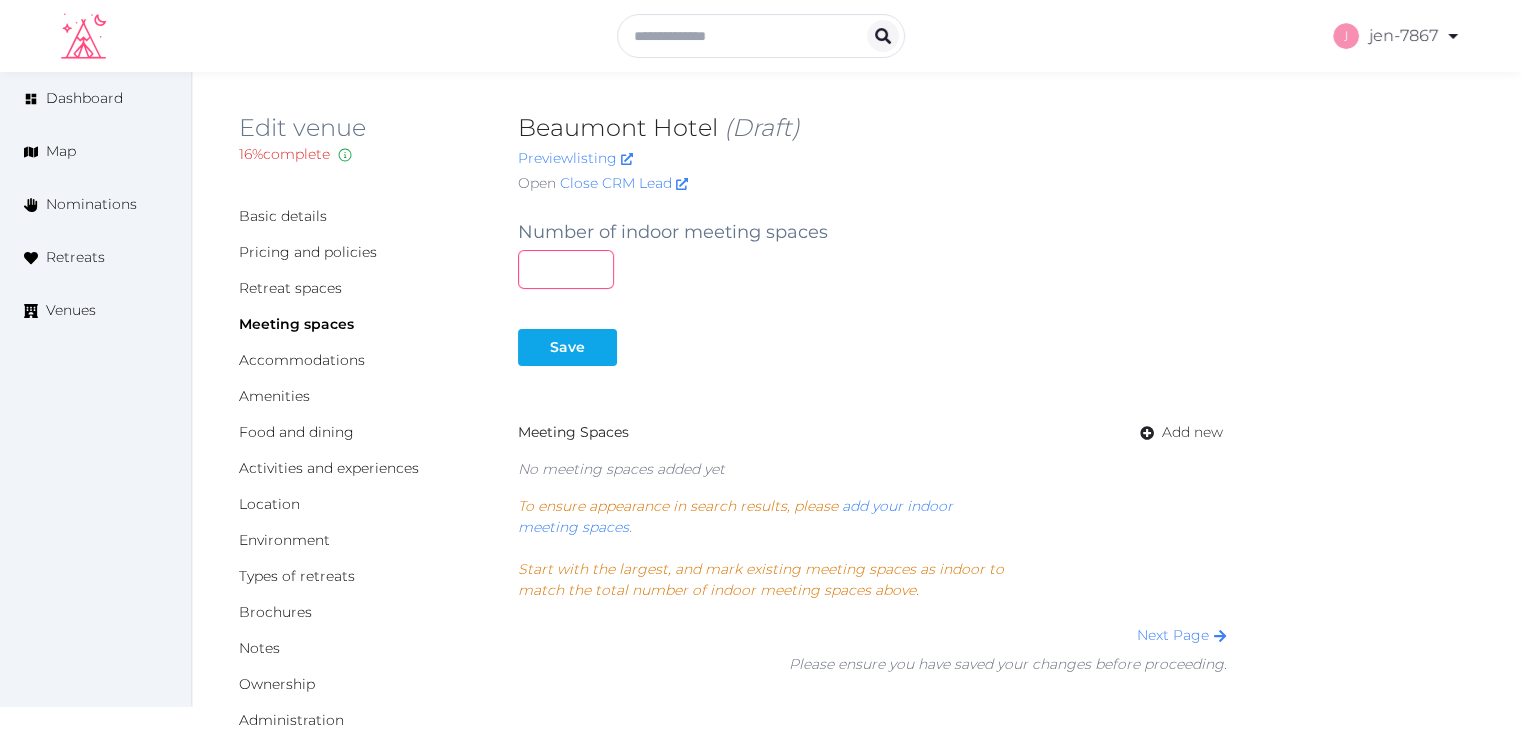 type on "*" 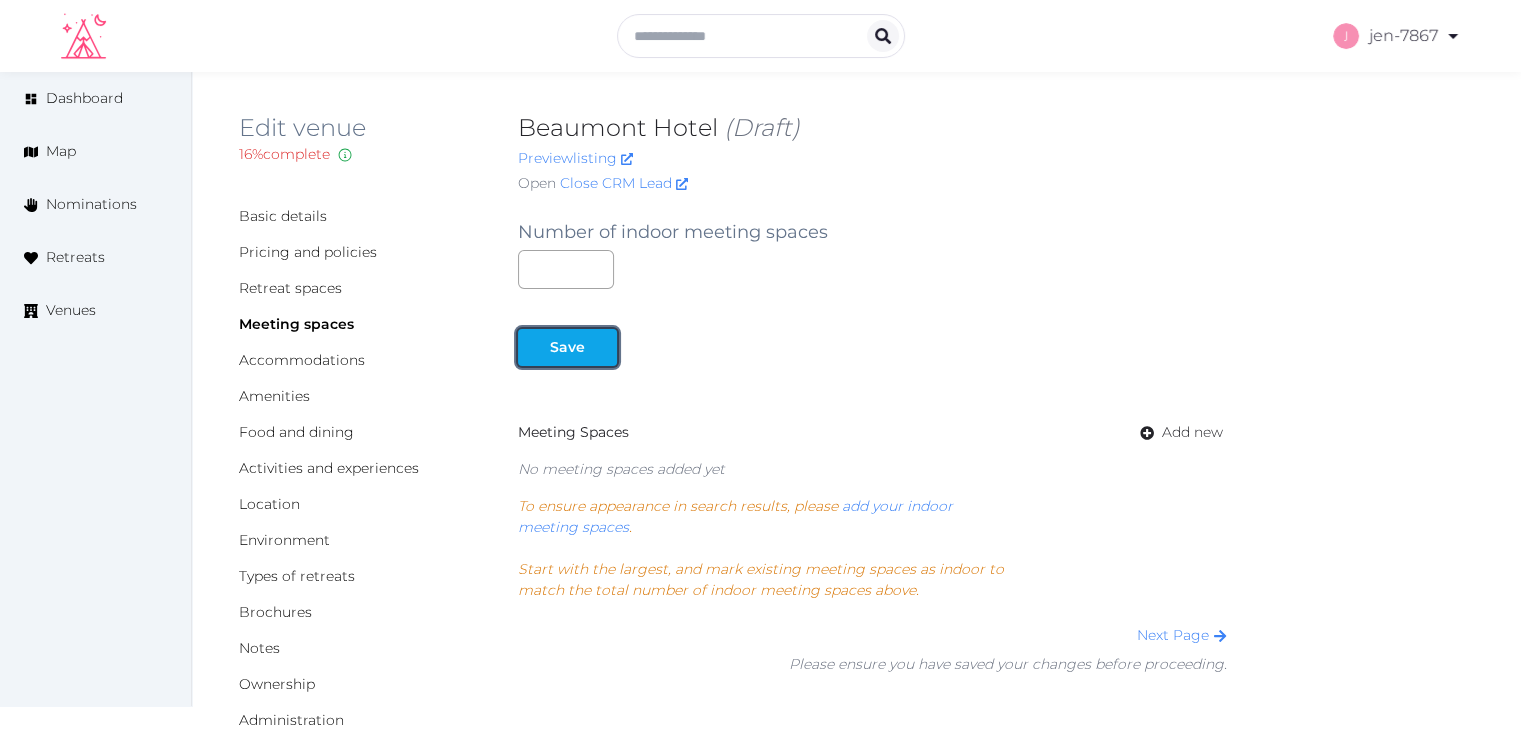 click on "Save" at bounding box center (567, 347) 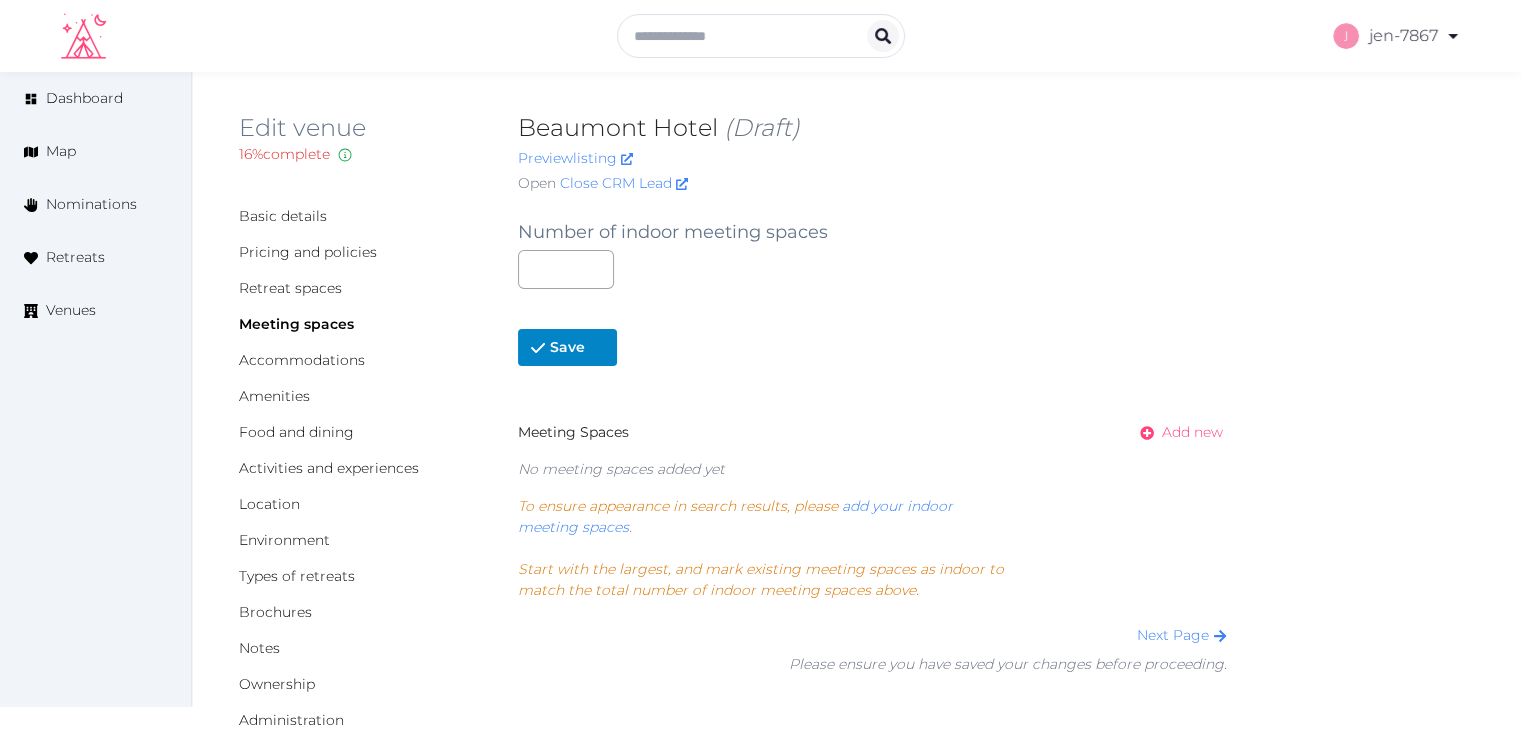 click on "Add new" at bounding box center (1192, 432) 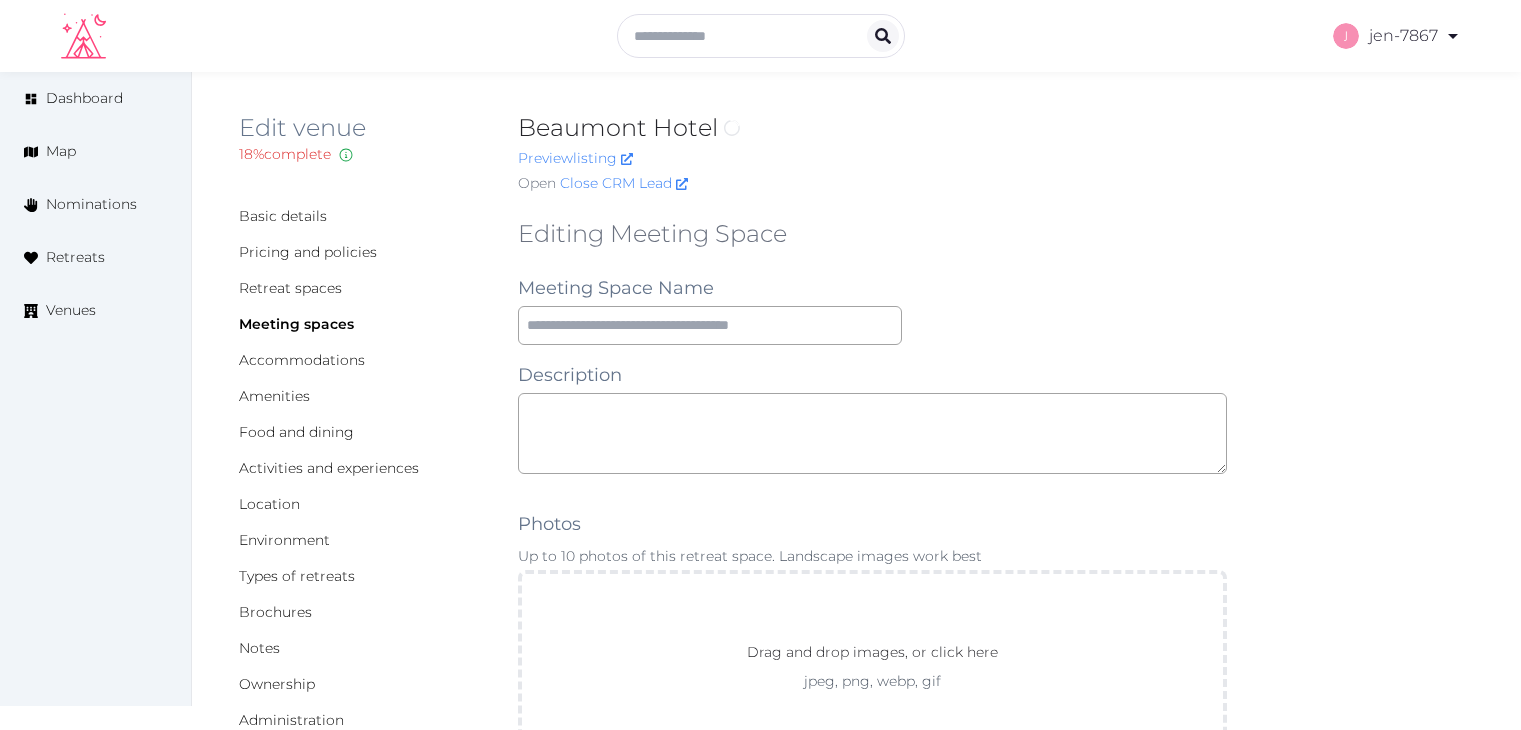 scroll, scrollTop: 0, scrollLeft: 0, axis: both 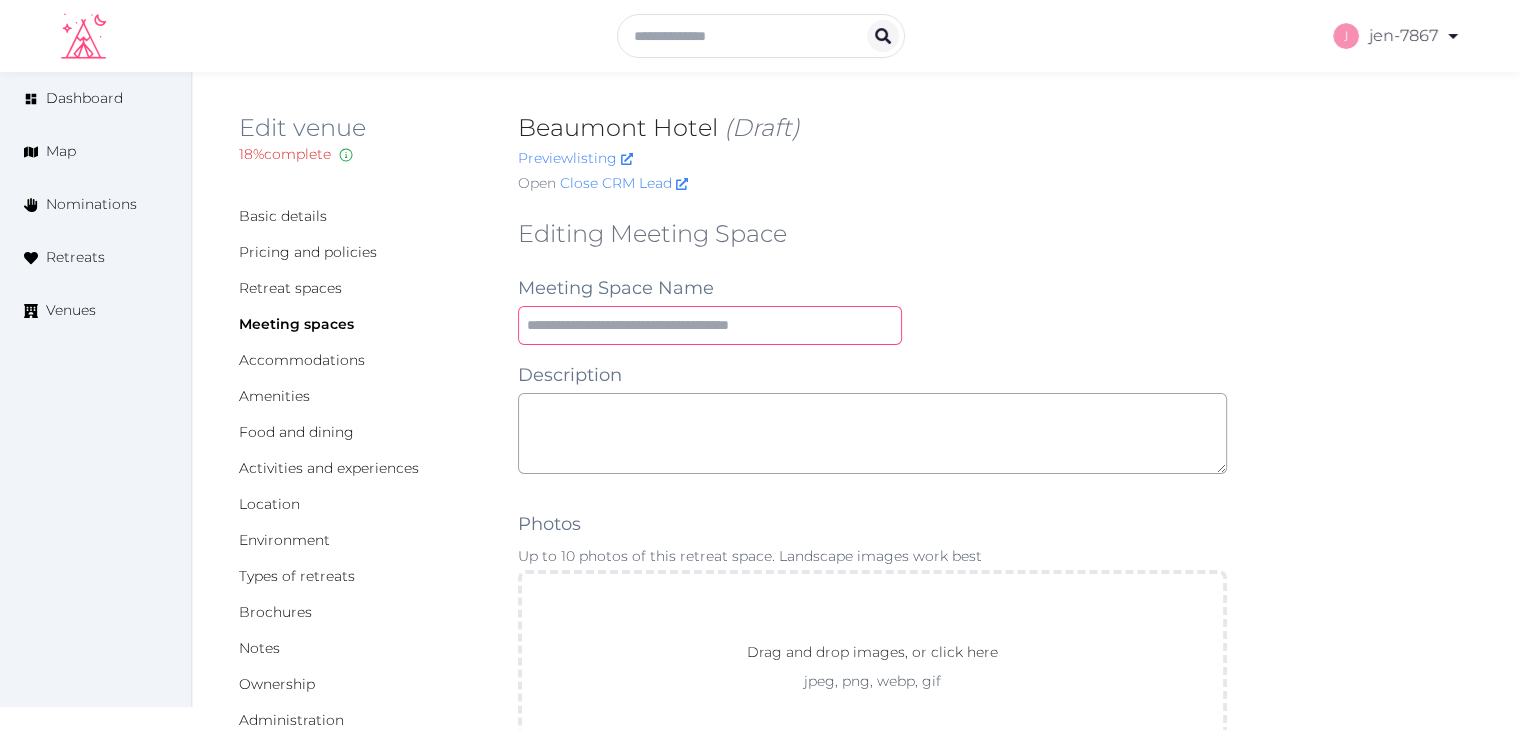 click at bounding box center [710, 325] 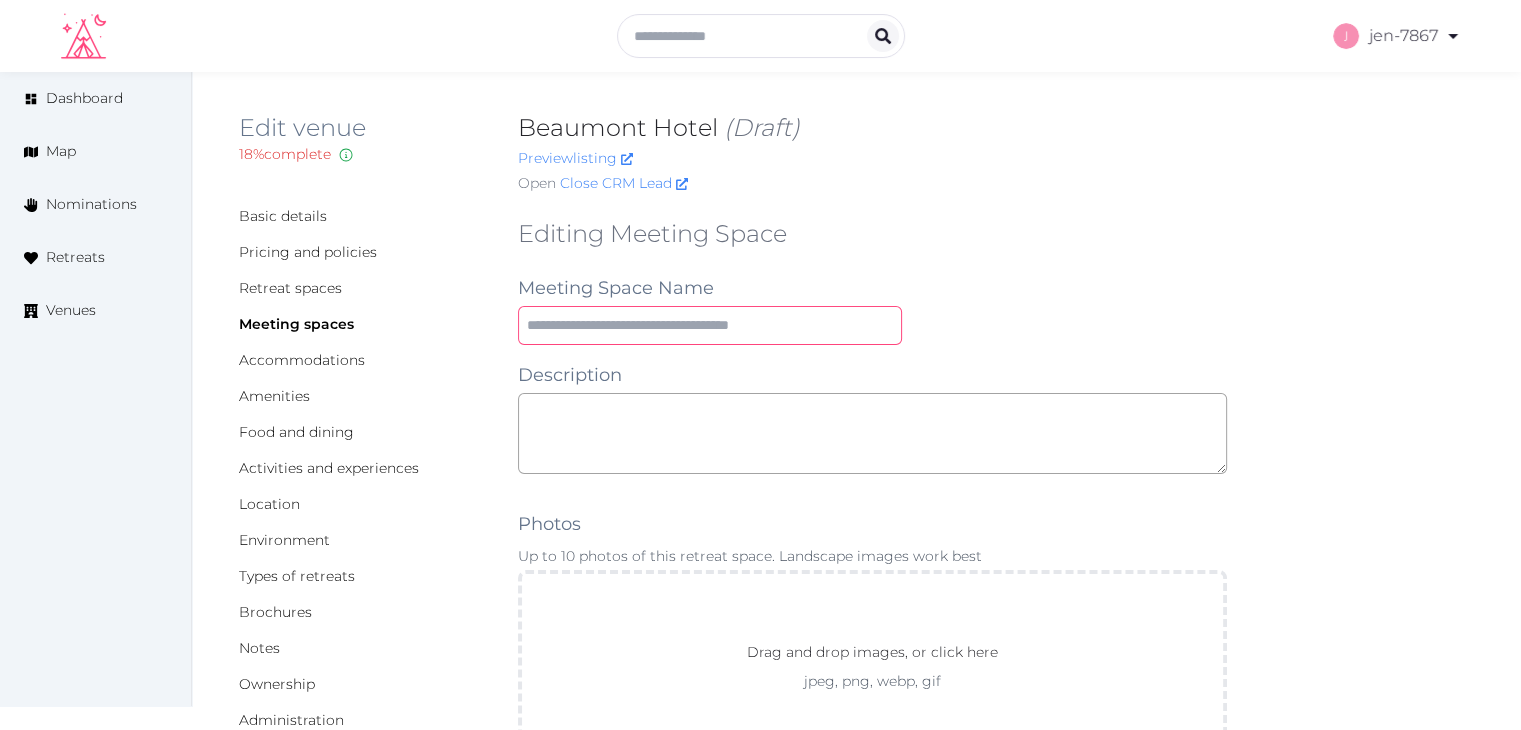 paste on "**********" 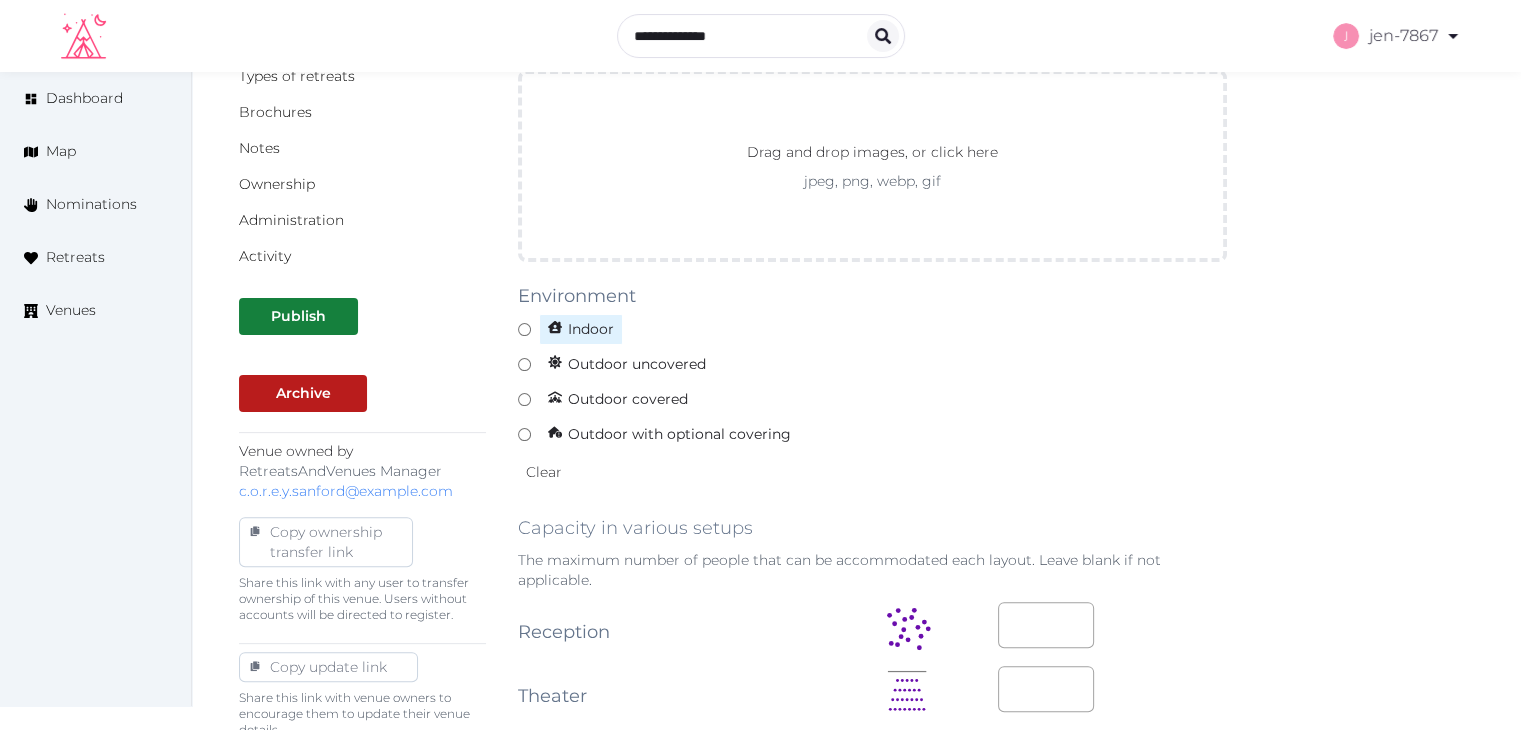 type on "**********" 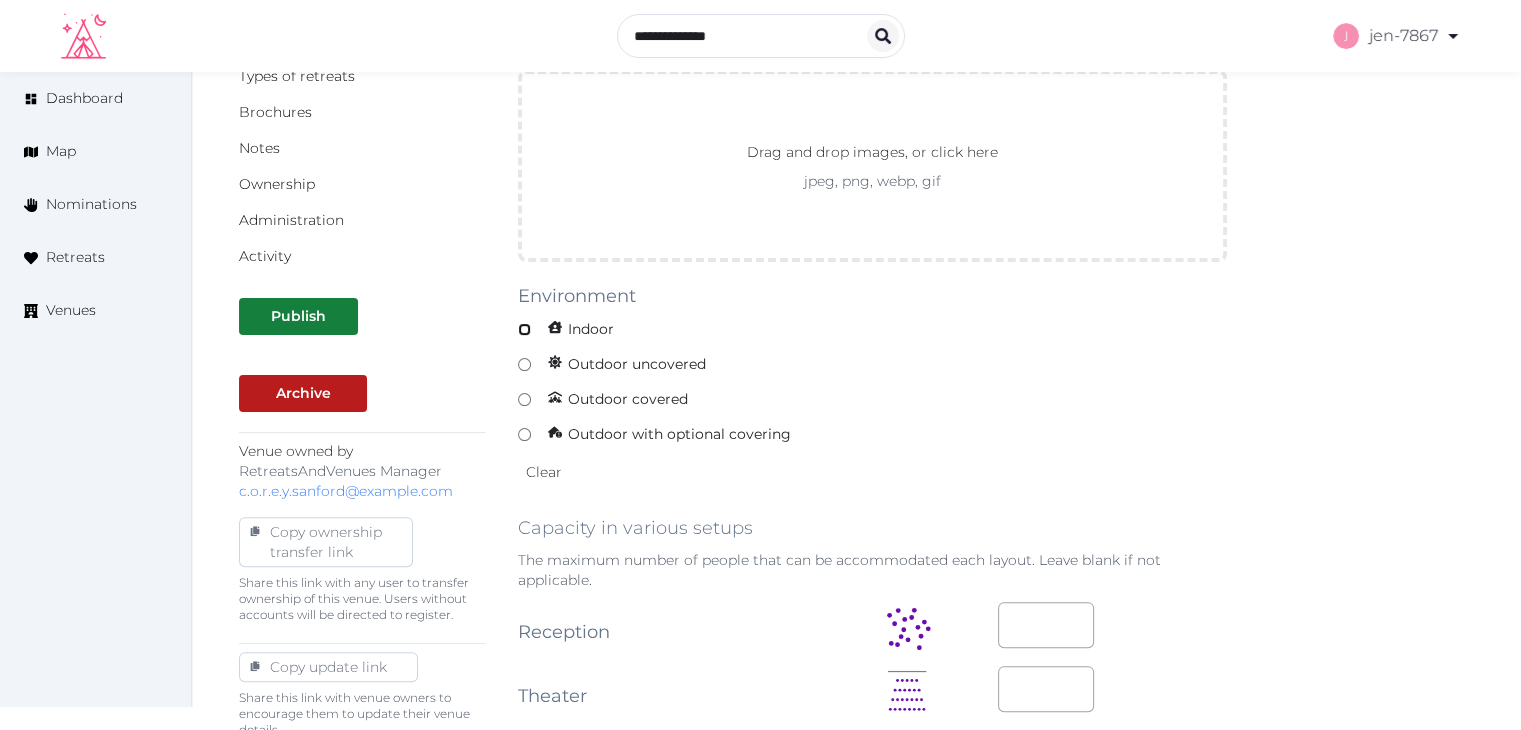 scroll, scrollTop: 800, scrollLeft: 0, axis: vertical 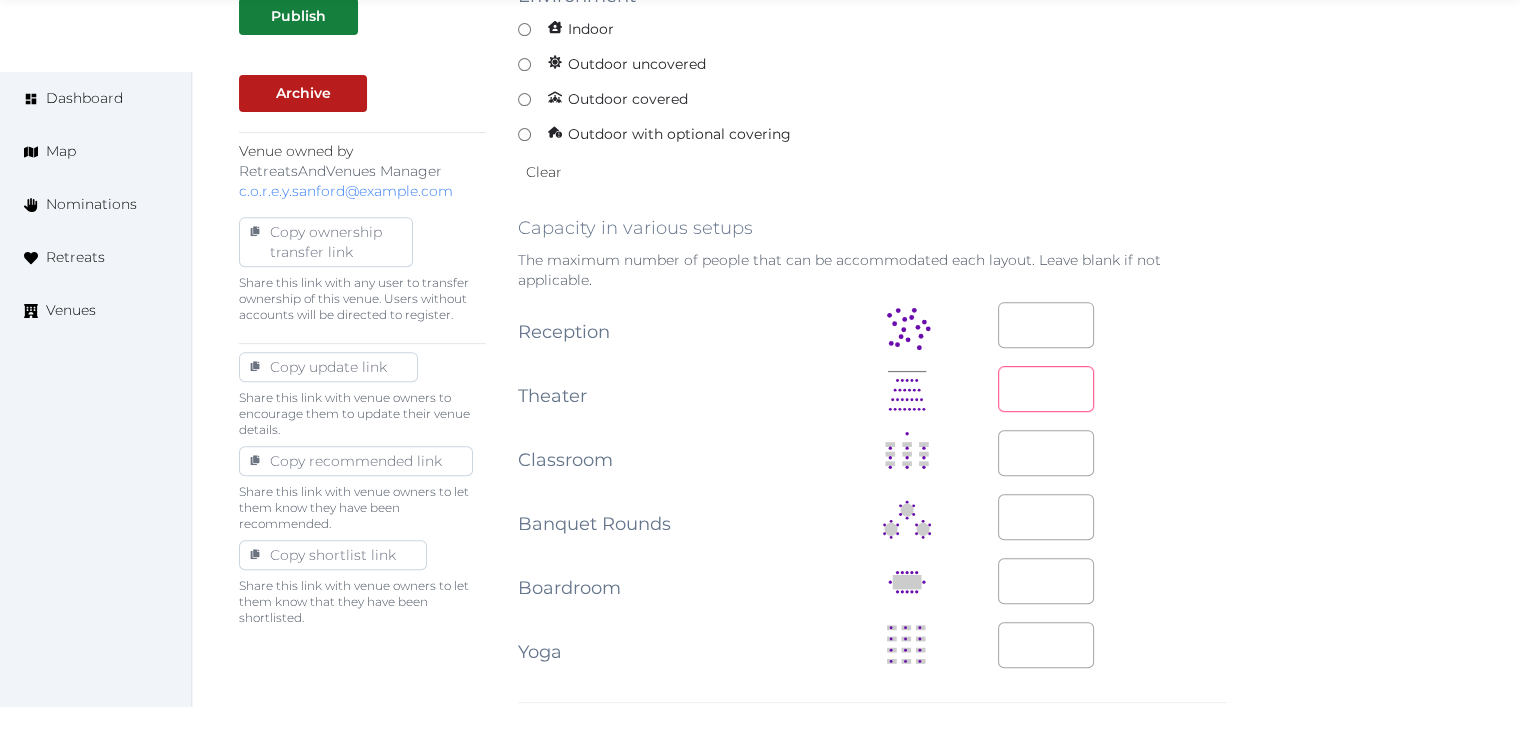 click at bounding box center [1046, 389] 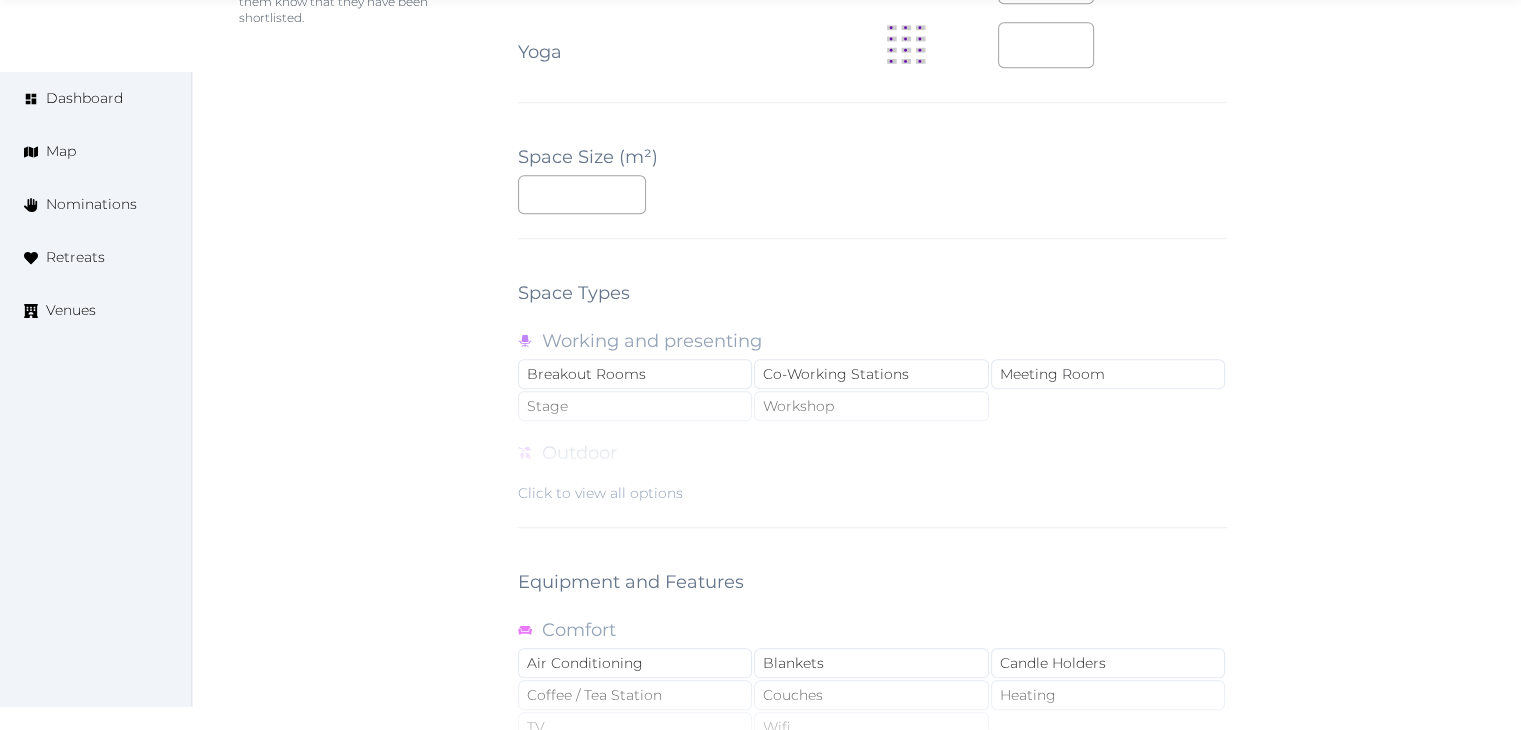 scroll, scrollTop: 1788, scrollLeft: 0, axis: vertical 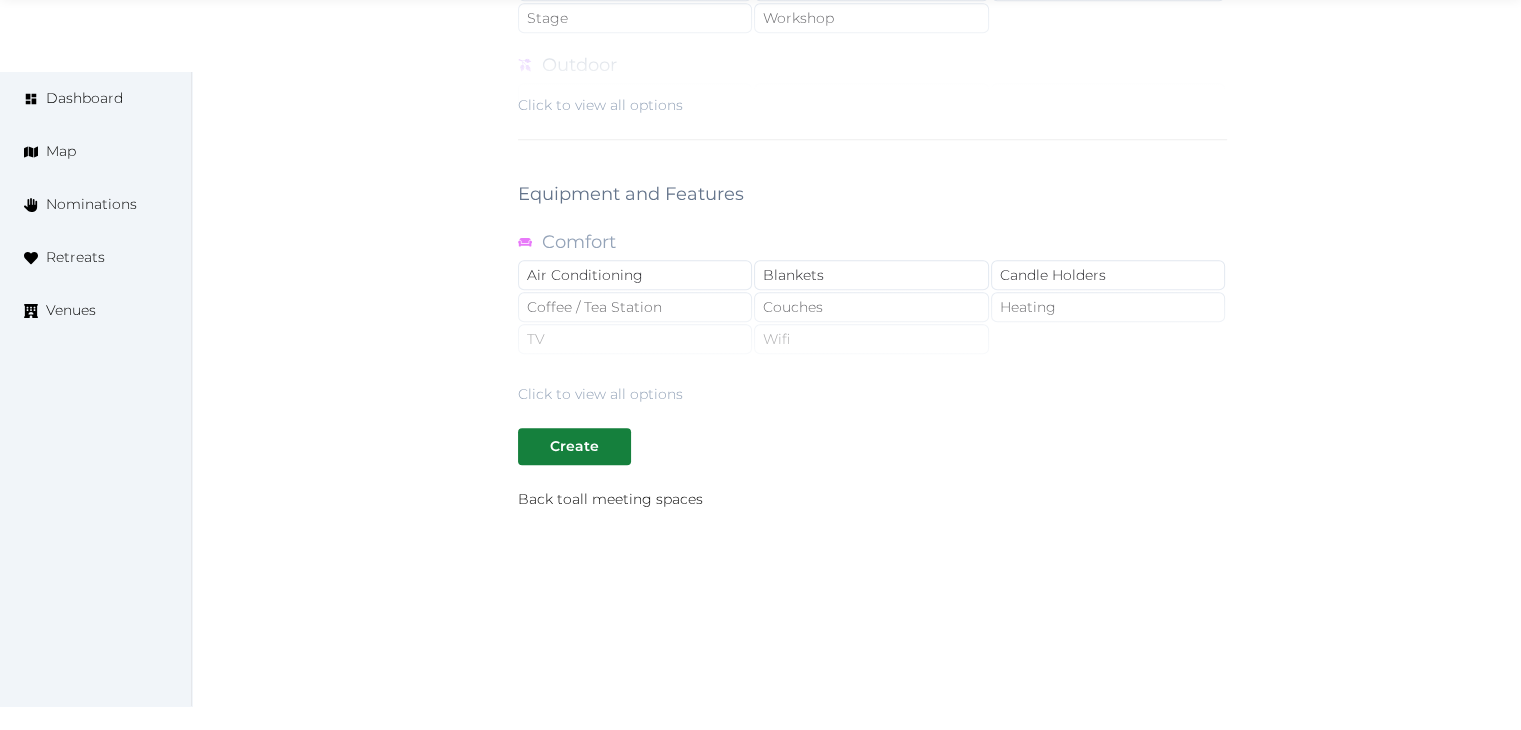click on "**********" at bounding box center [872, -442] 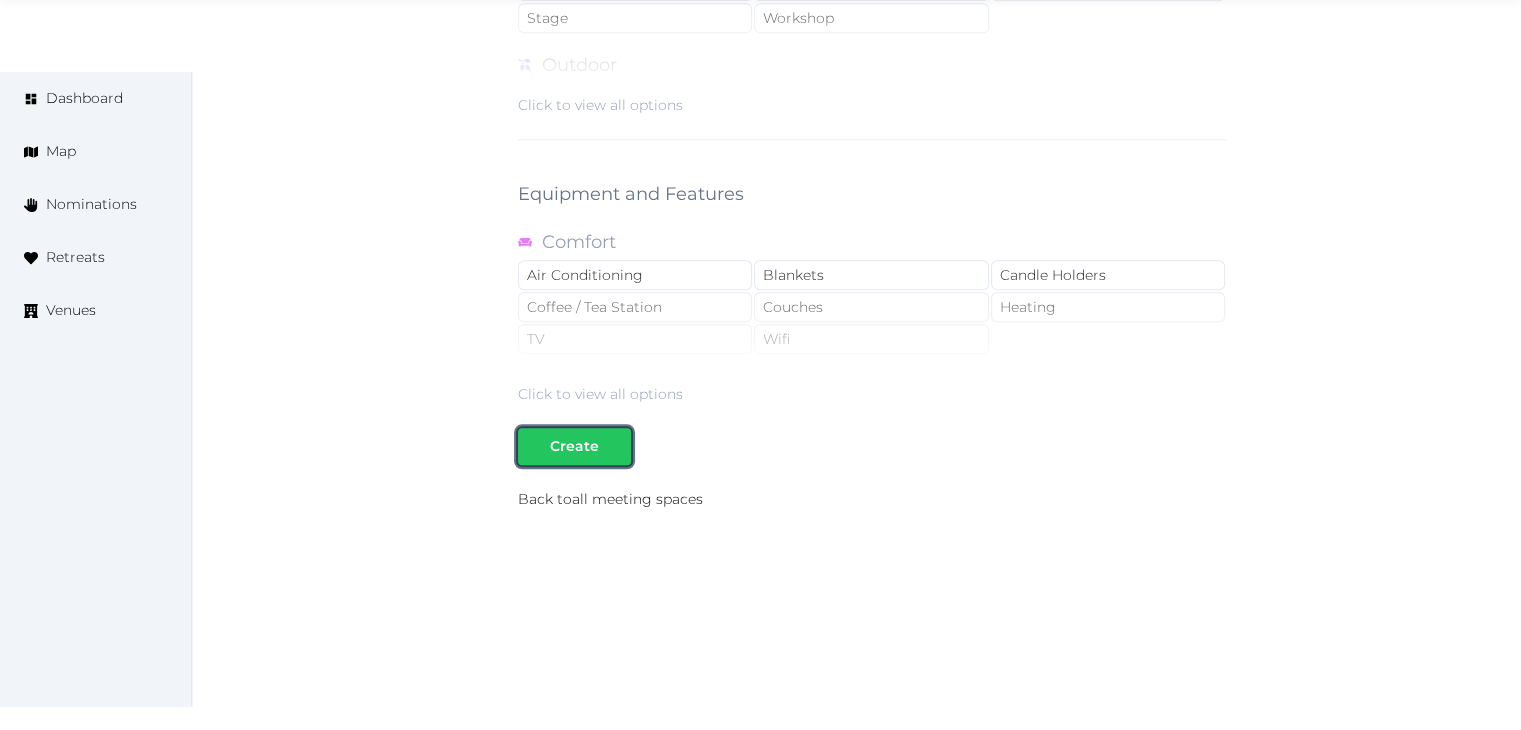 click on "Create" at bounding box center (574, 446) 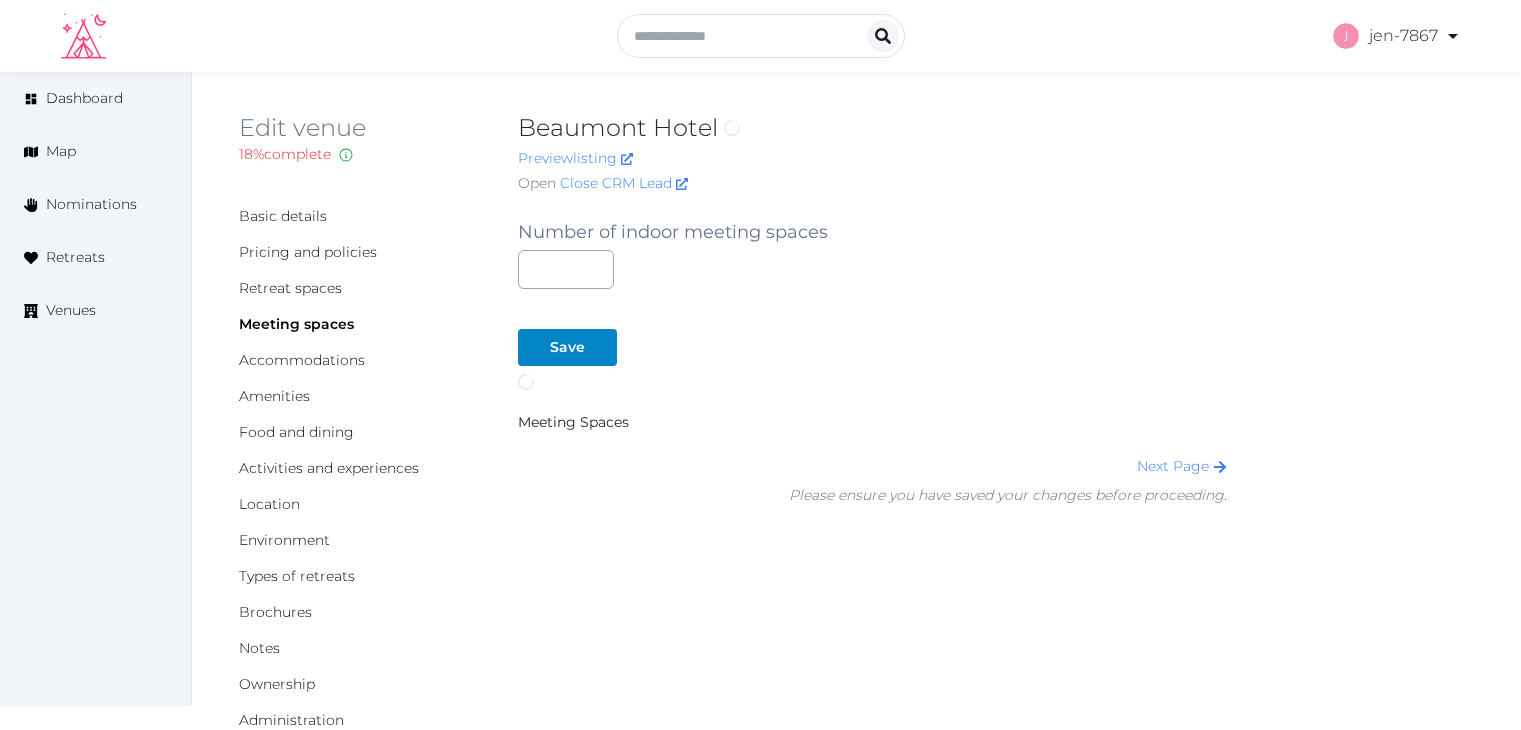scroll, scrollTop: 0, scrollLeft: 0, axis: both 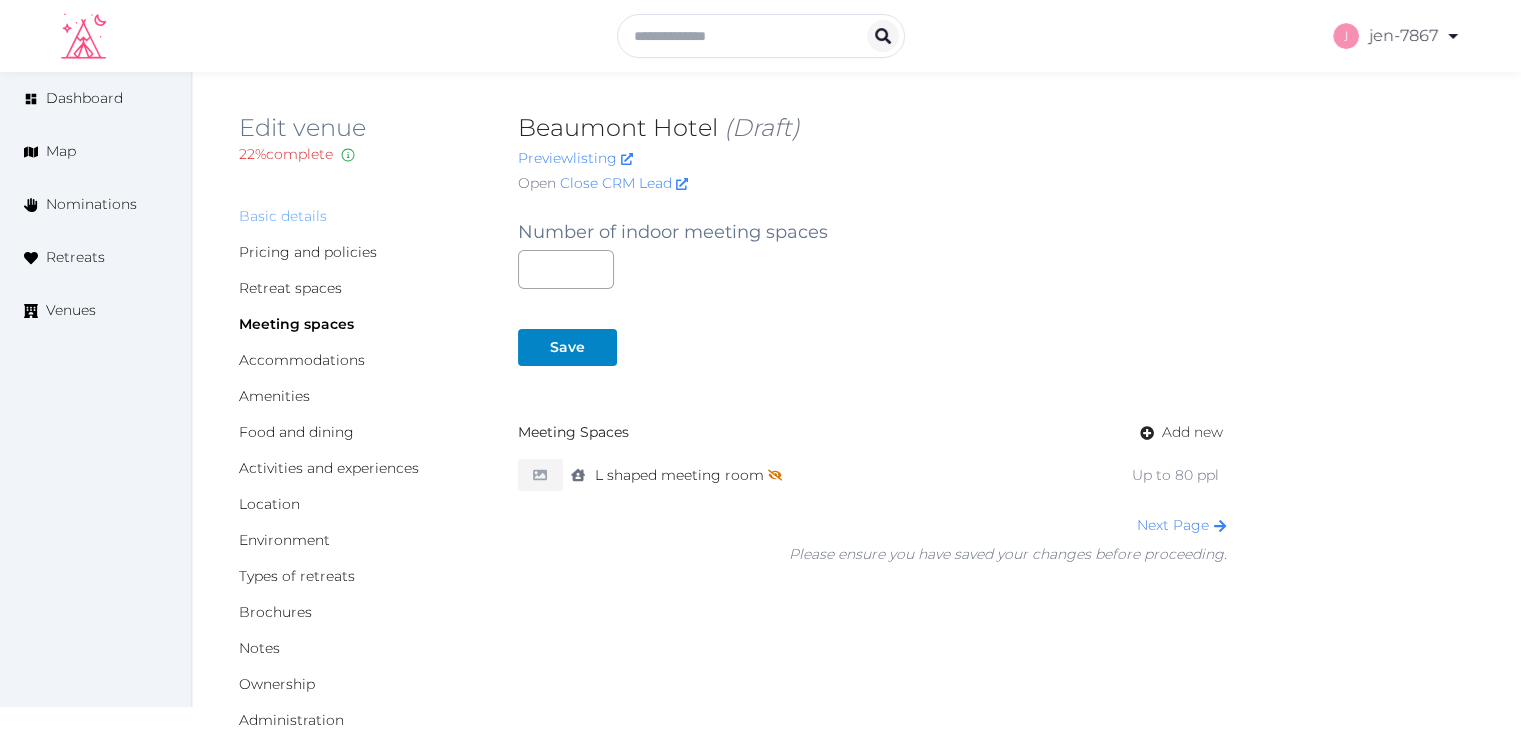 click on "Basic details" at bounding box center [283, 216] 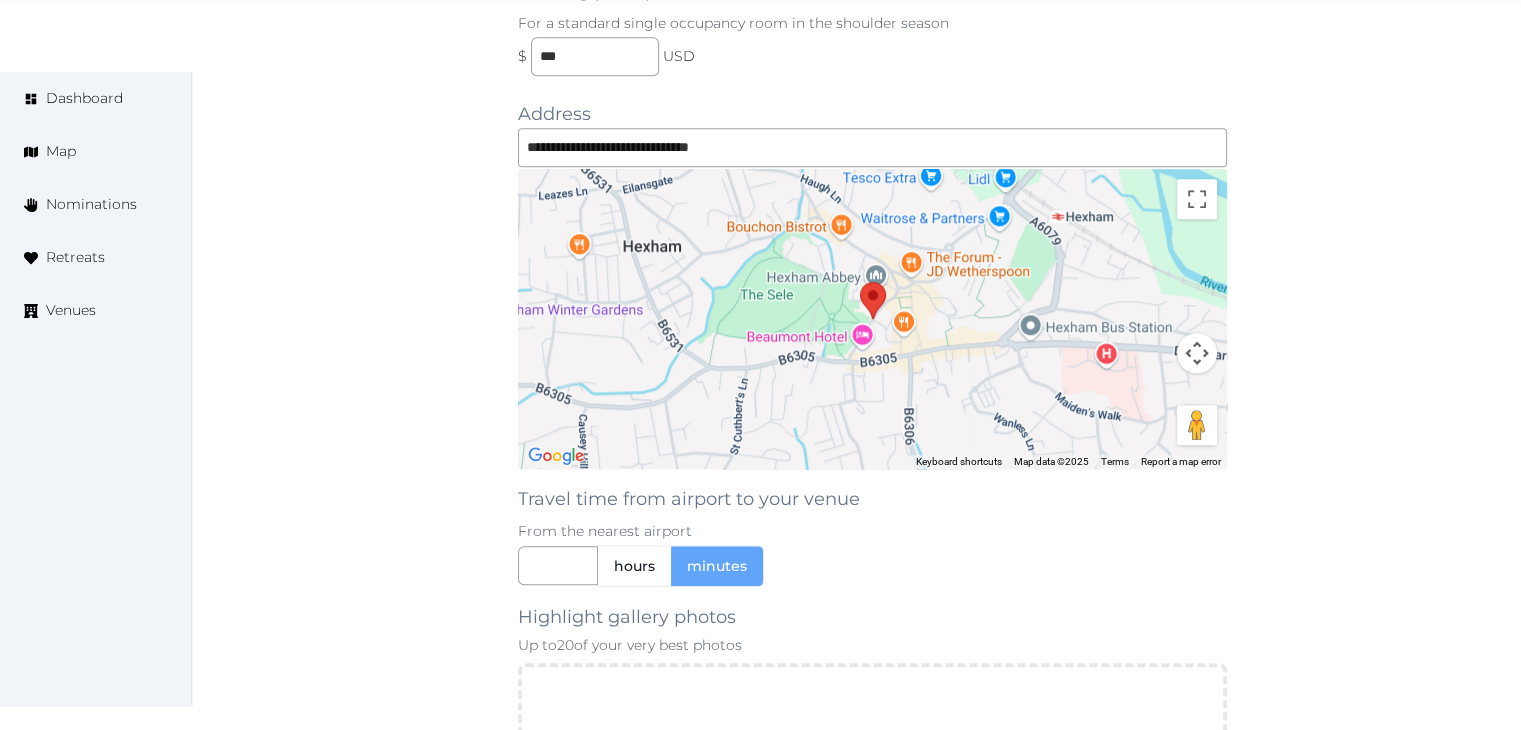 scroll, scrollTop: 1874, scrollLeft: 0, axis: vertical 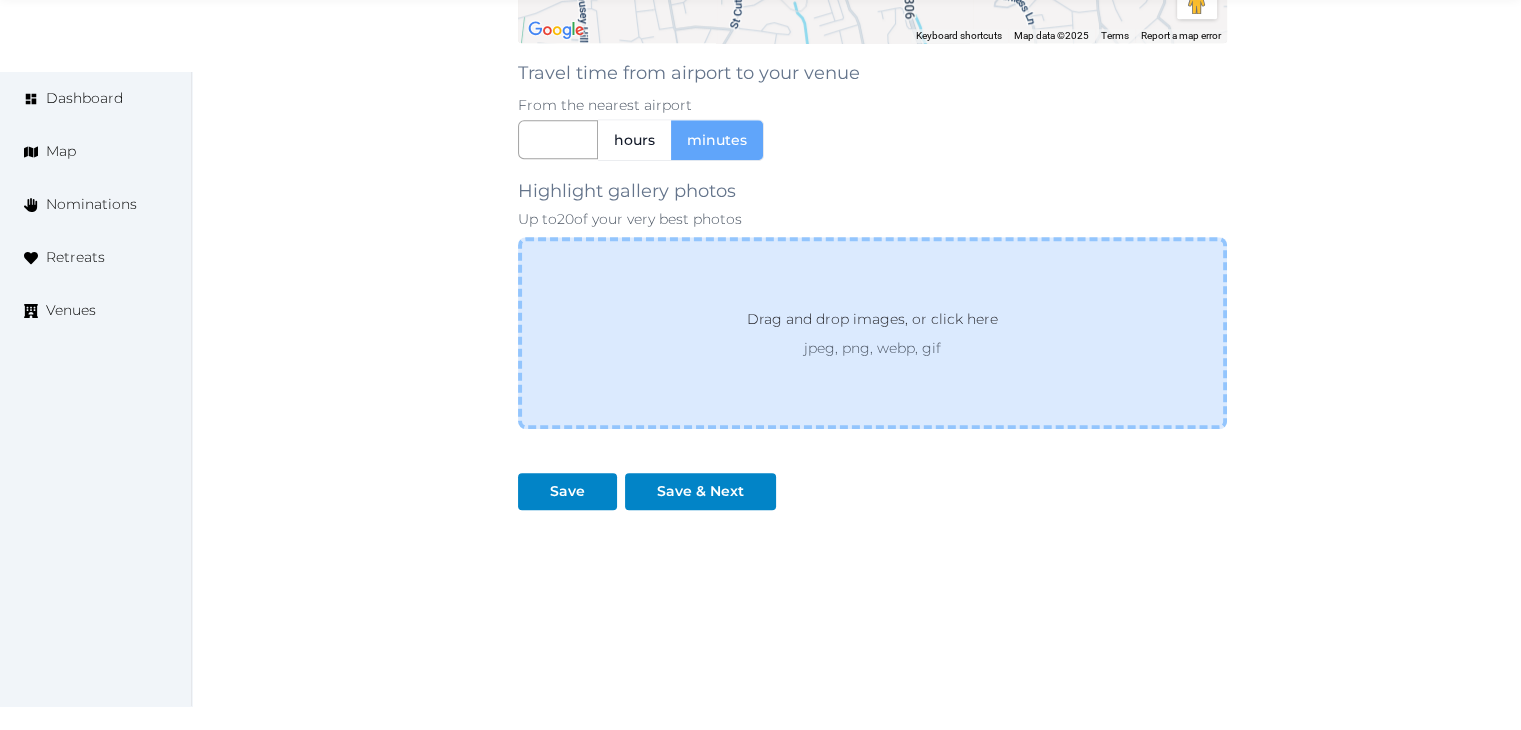 click on "Drag and drop images, or click here jpeg, png, webp, gif" at bounding box center (872, 333) 